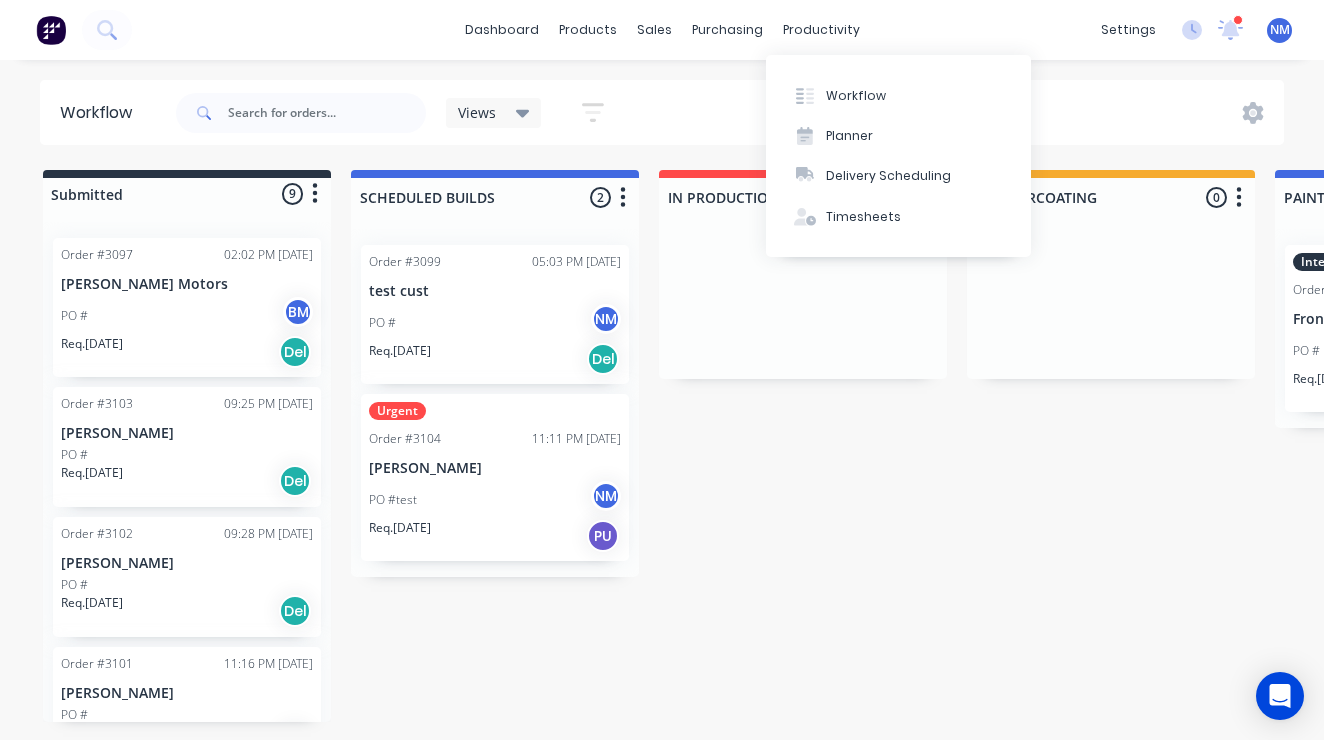 scroll, scrollTop: 0, scrollLeft: 0, axis: both 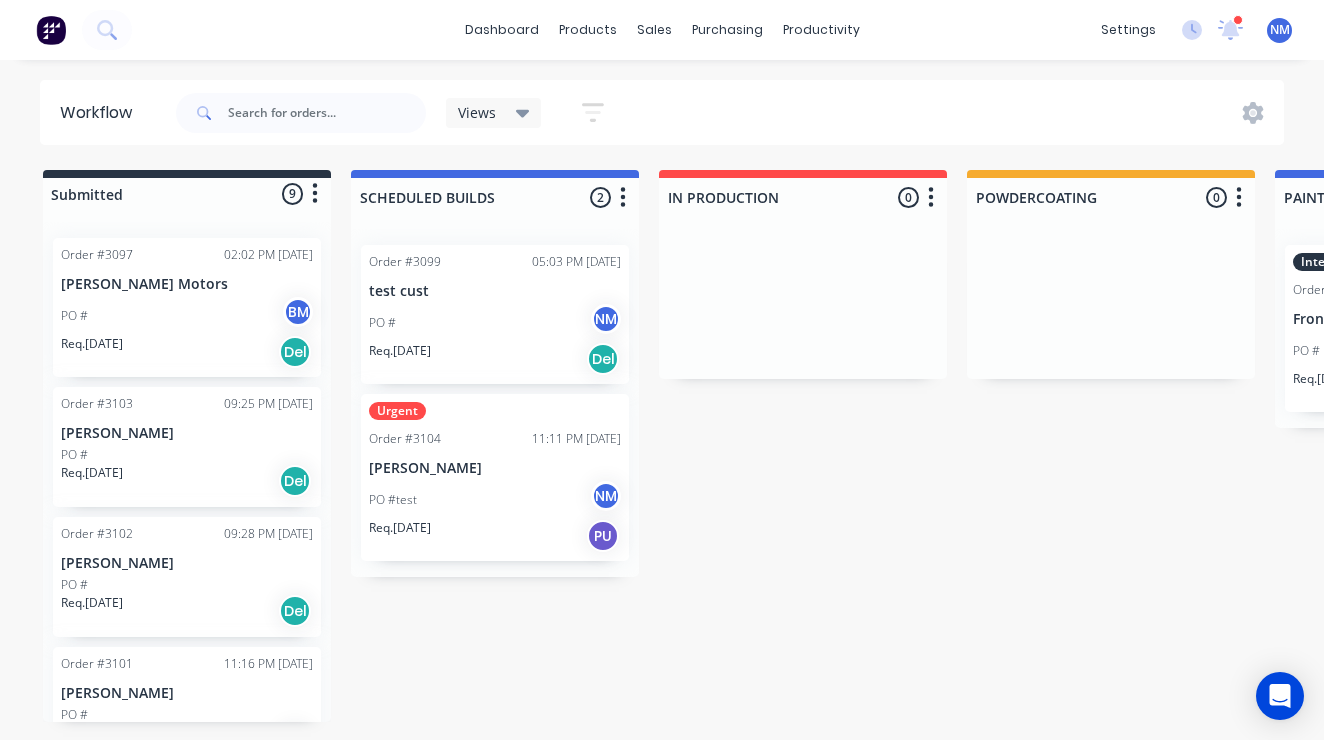 click on "Submitted 9 Status colour #273444 hex #273444 Save Cancel Summaries Total order value Invoiced to date To be invoiced Sort By Created date Required date Order number Customer name Most recent Order #3097 02:02 PM [DATE] [PERSON_NAME] Motors PO # BM Req. [DATE] Del Order #3103 09:25 PM [DATE] [PERSON_NAME] PO # Req. [DATE] Del Order #3102 09:28 PM [DATE] [PERSON_NAME] PO # Req. [DATE] Del Order #3101 11:16 PM [DATE] [PERSON_NAME] PO # Req. [DATE] Del Order #3100 11:08 PM [DATE] [PERSON_NAME] PO # Req. [DATE] Del Order #3105 10:26 AM [DATE] [PERSON_NAME] PO # NM Req. [DATE] Del Order #3106 11:43 AM [DATE] [PERSON_NAME] PO # Req. [DATE] Del Order #3107 12:13 PM [DATE] [PERSON_NAME] PO # Req. [DATE] Del Order #3108 01:34 PM [DATE] [PERSON_NAME] PO # Req. [DATE] Del SCHEDULED BUILDS 2 Status colour #4169E1 hex #4169E1 Save Cancel Notifications Email SMS Summaries Total order value Invoiced to date To be invoiced Sort By Created date Required date Order number Customer name Delete" at bounding box center (1362, 446) 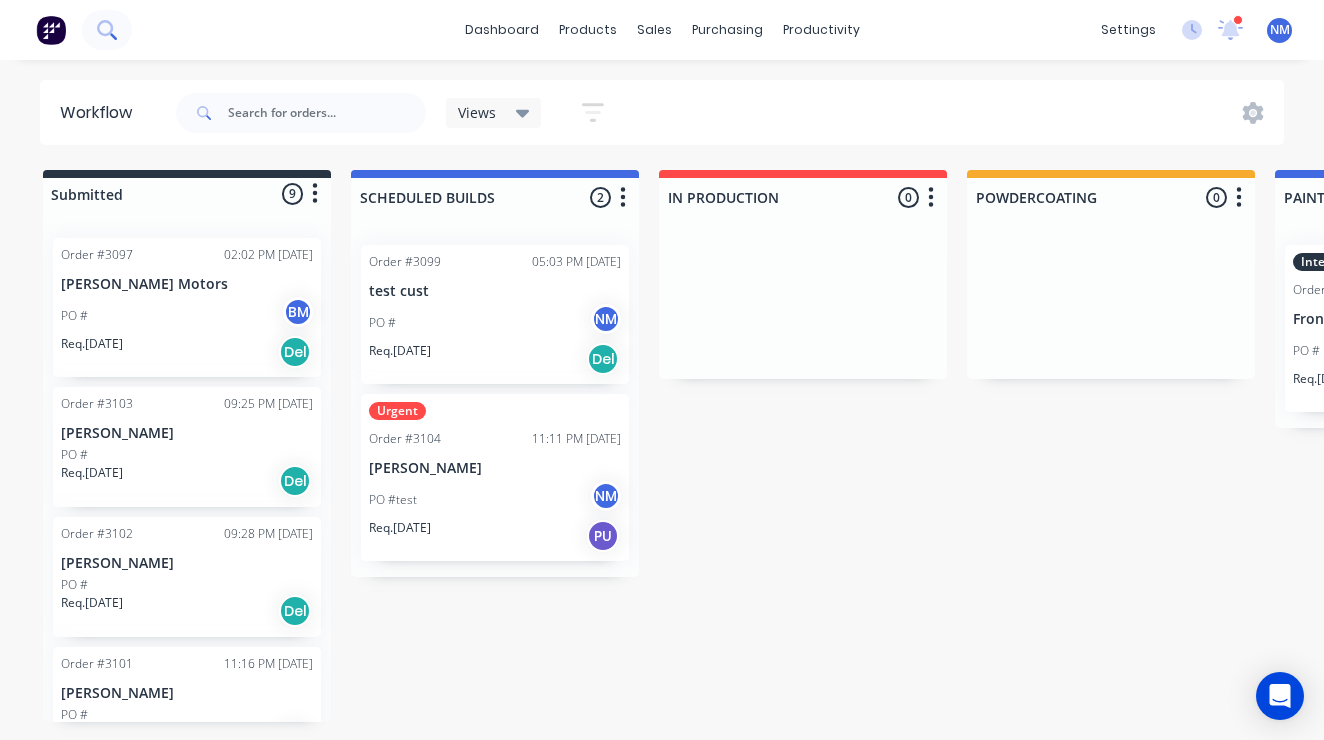 click 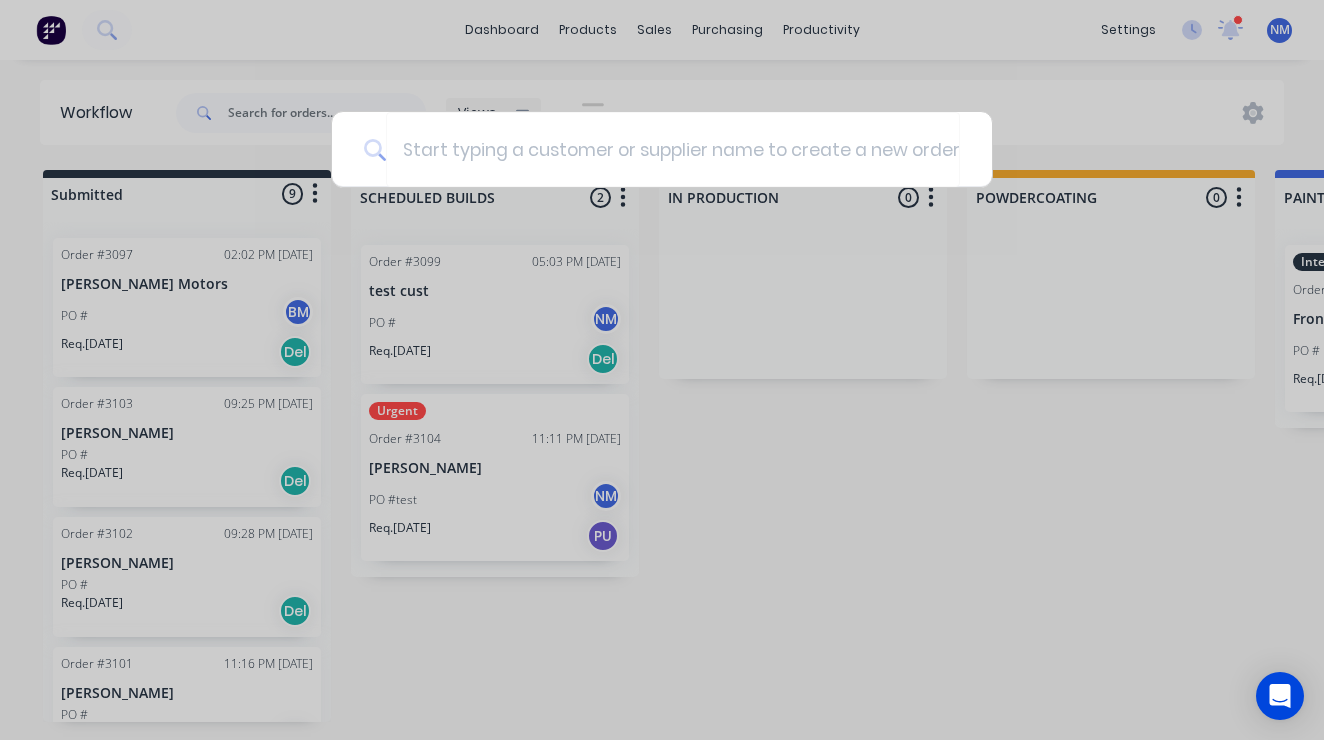 click at bounding box center [662, 370] 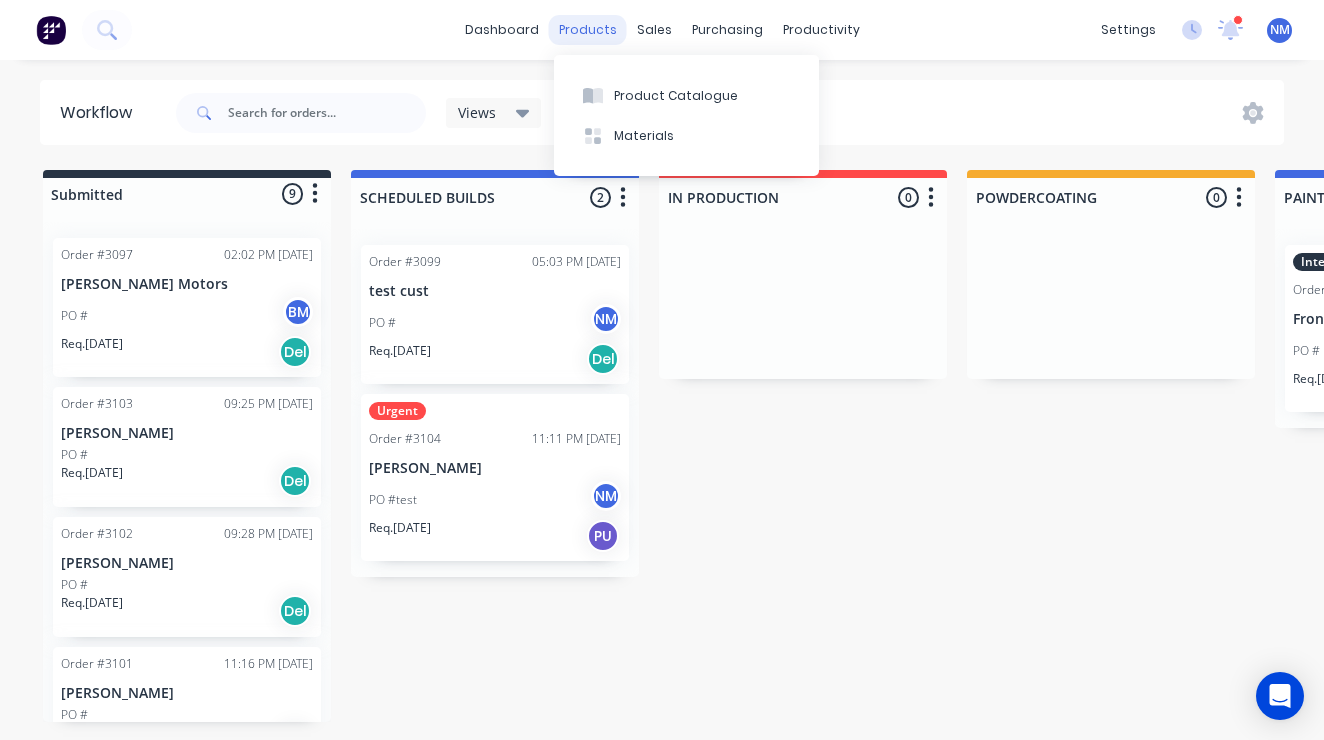click on "products" at bounding box center (588, 30) 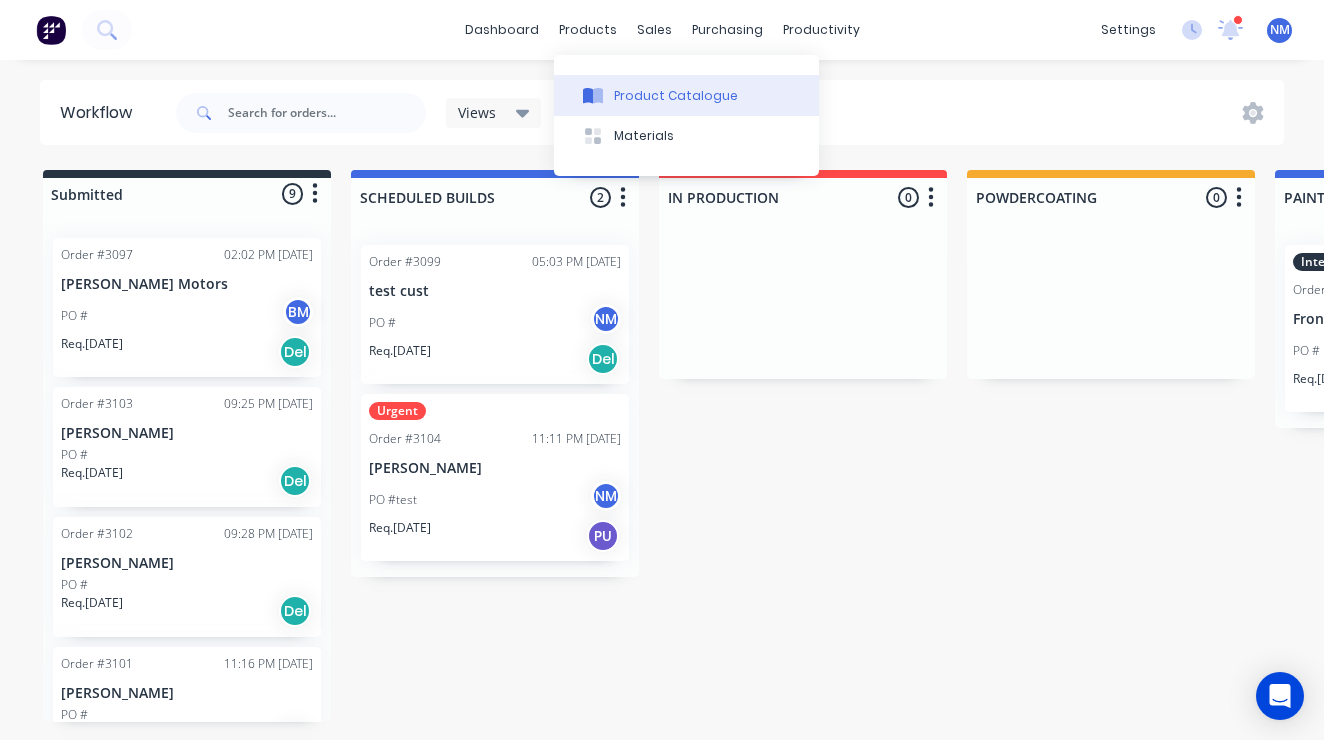 click on "Product Catalogue" at bounding box center [676, 96] 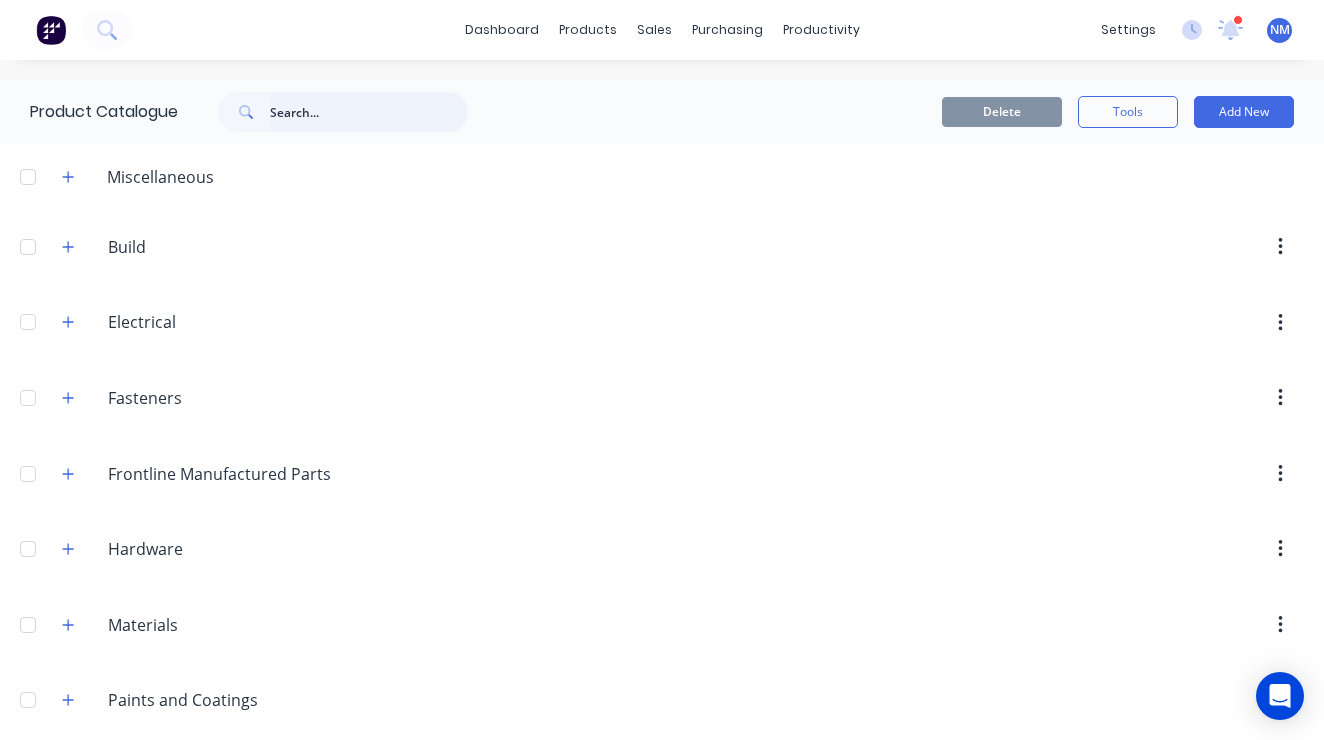 click at bounding box center (369, 112) 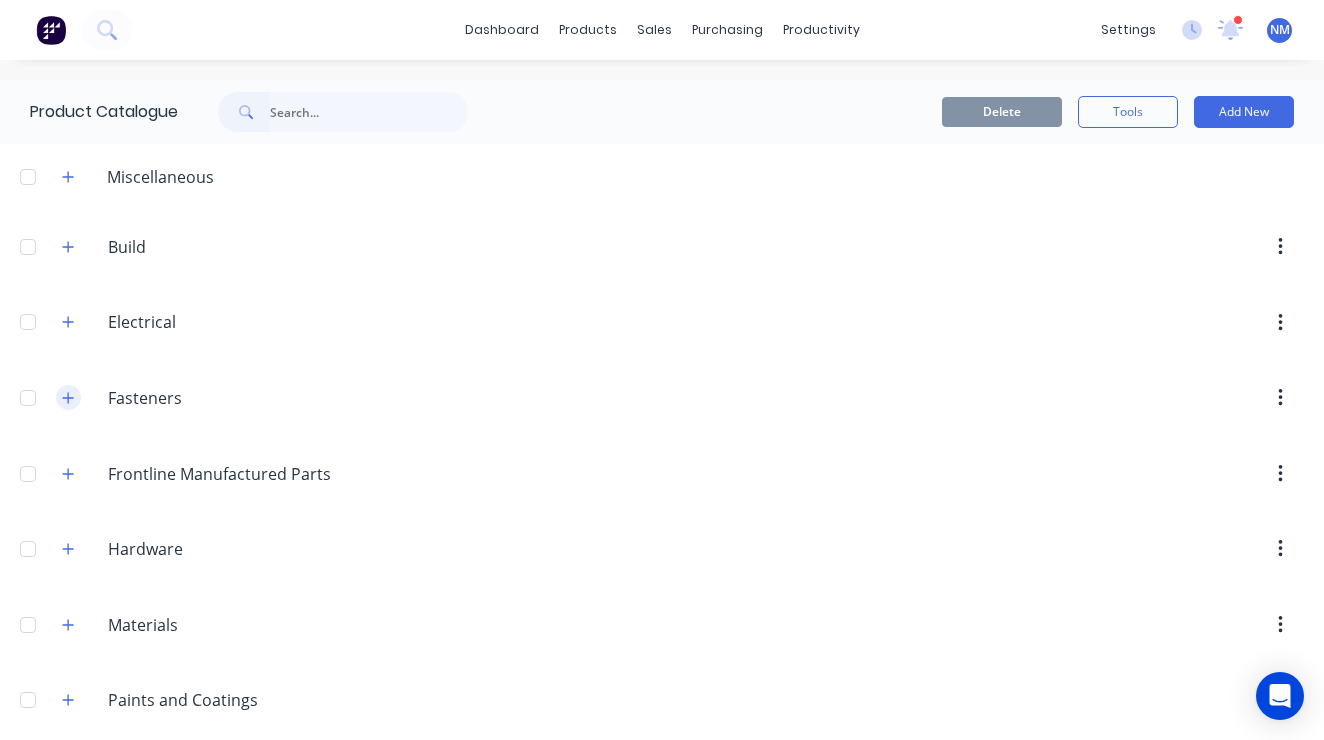 click 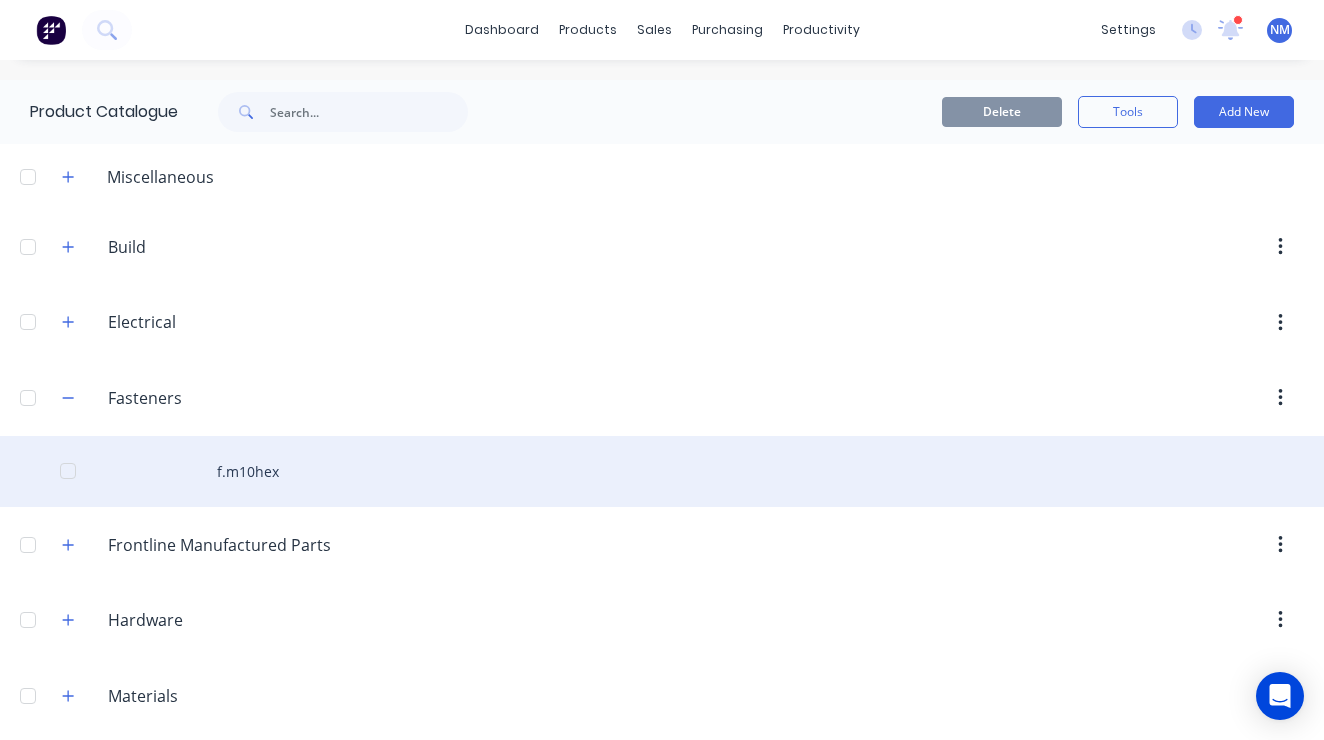 click on "f.m10hex" at bounding box center (662, 471) 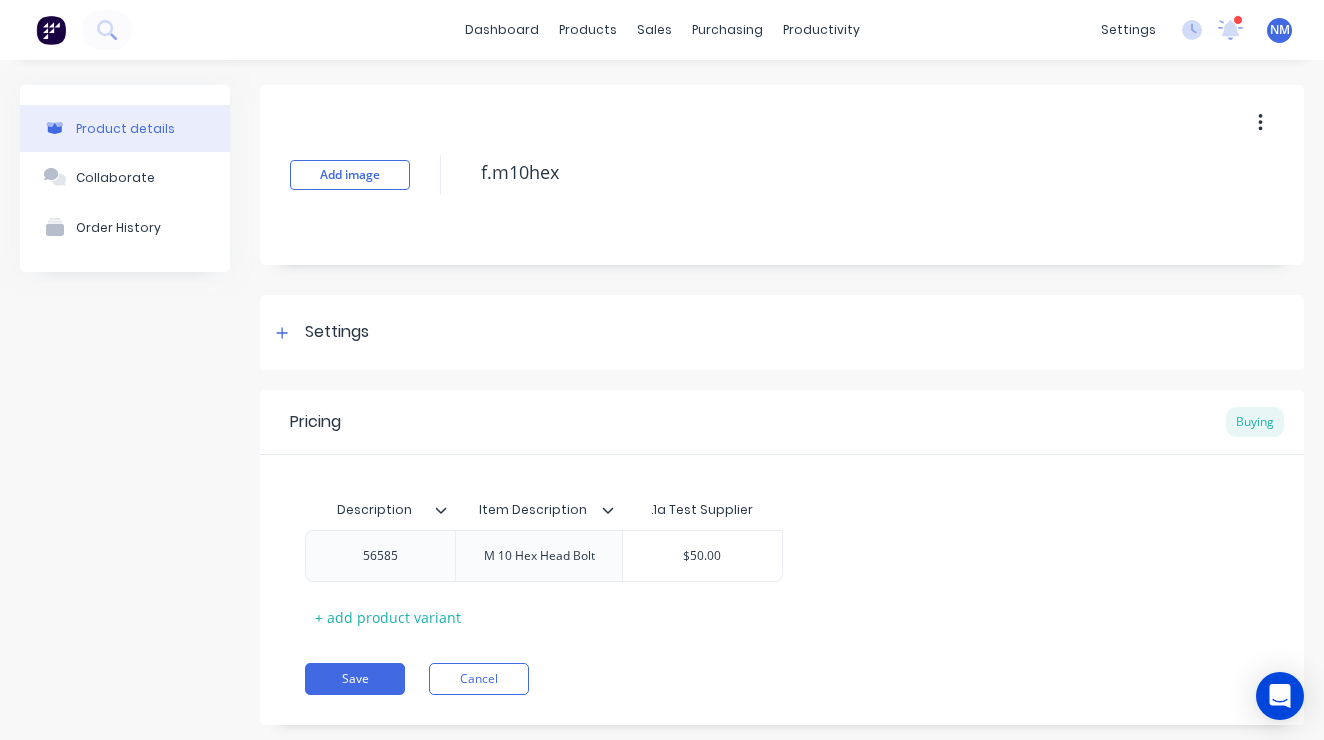 scroll, scrollTop: 0, scrollLeft: 0, axis: both 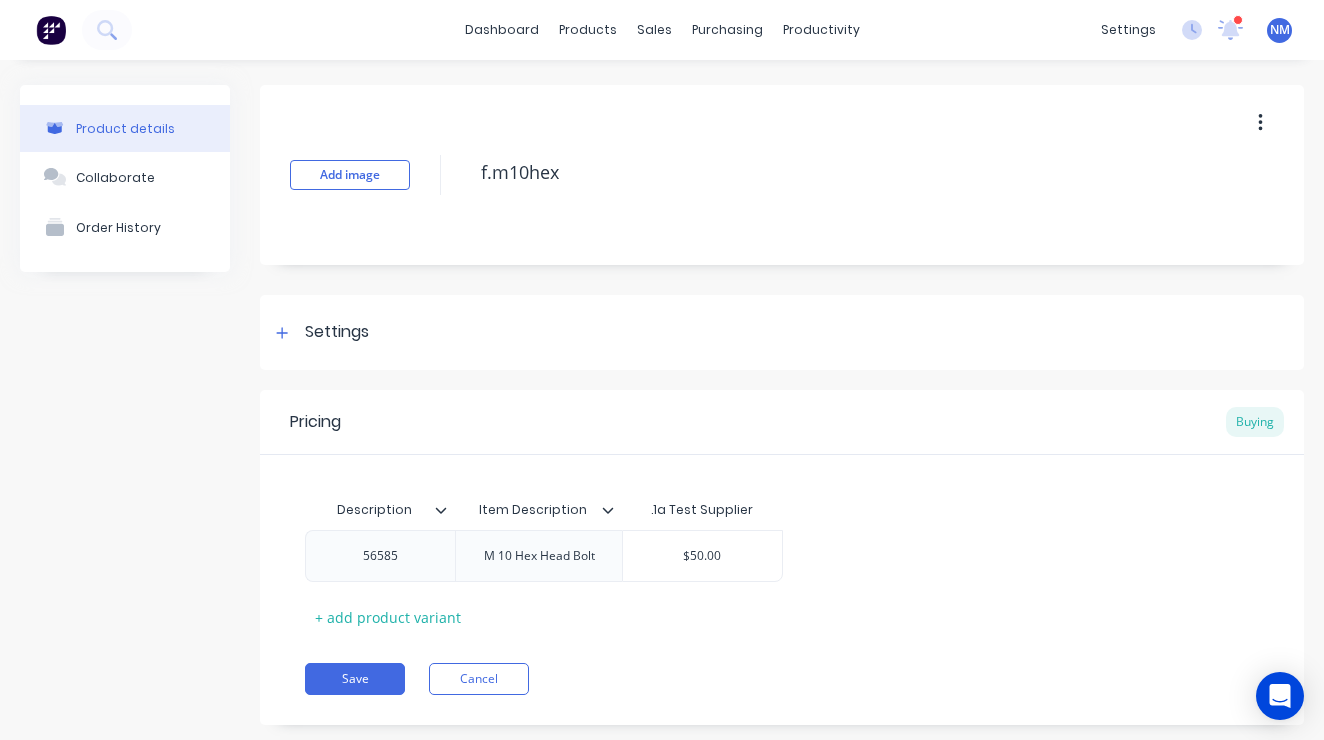 click at bounding box center (1260, 123) 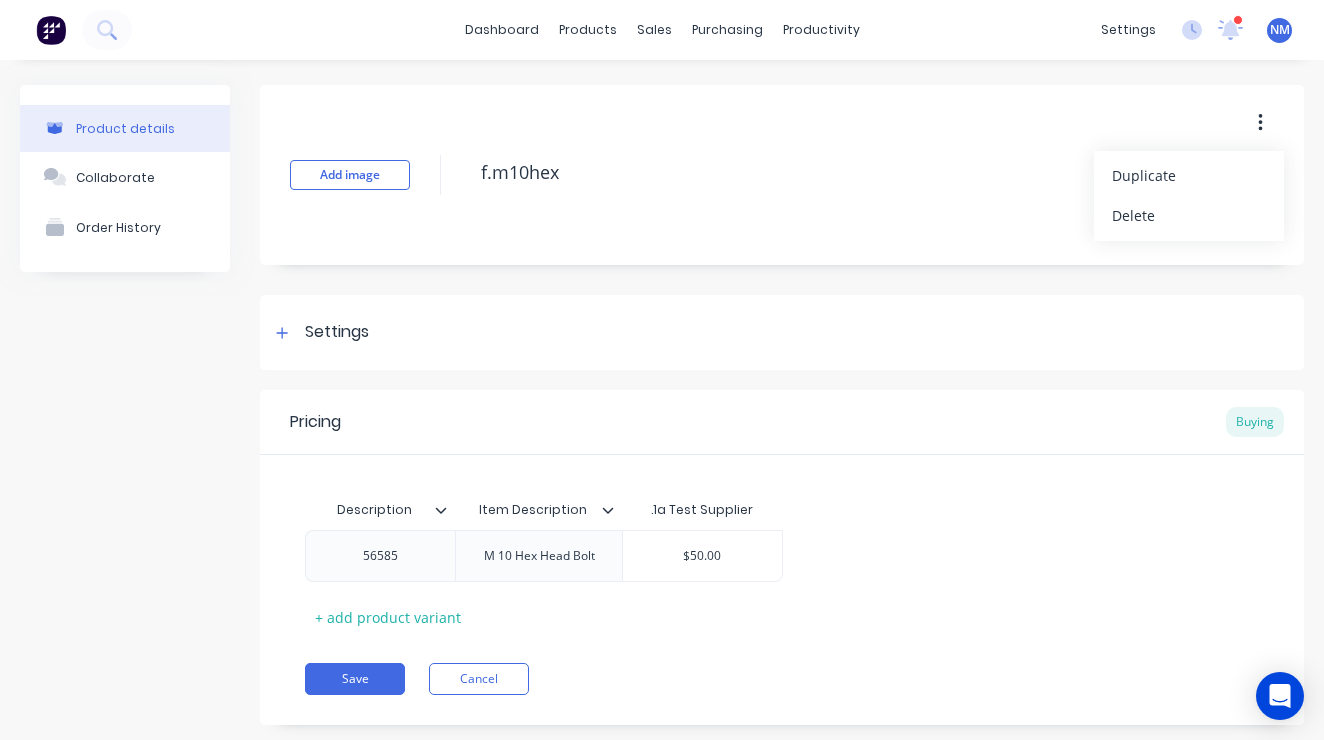 click at bounding box center [1260, 123] 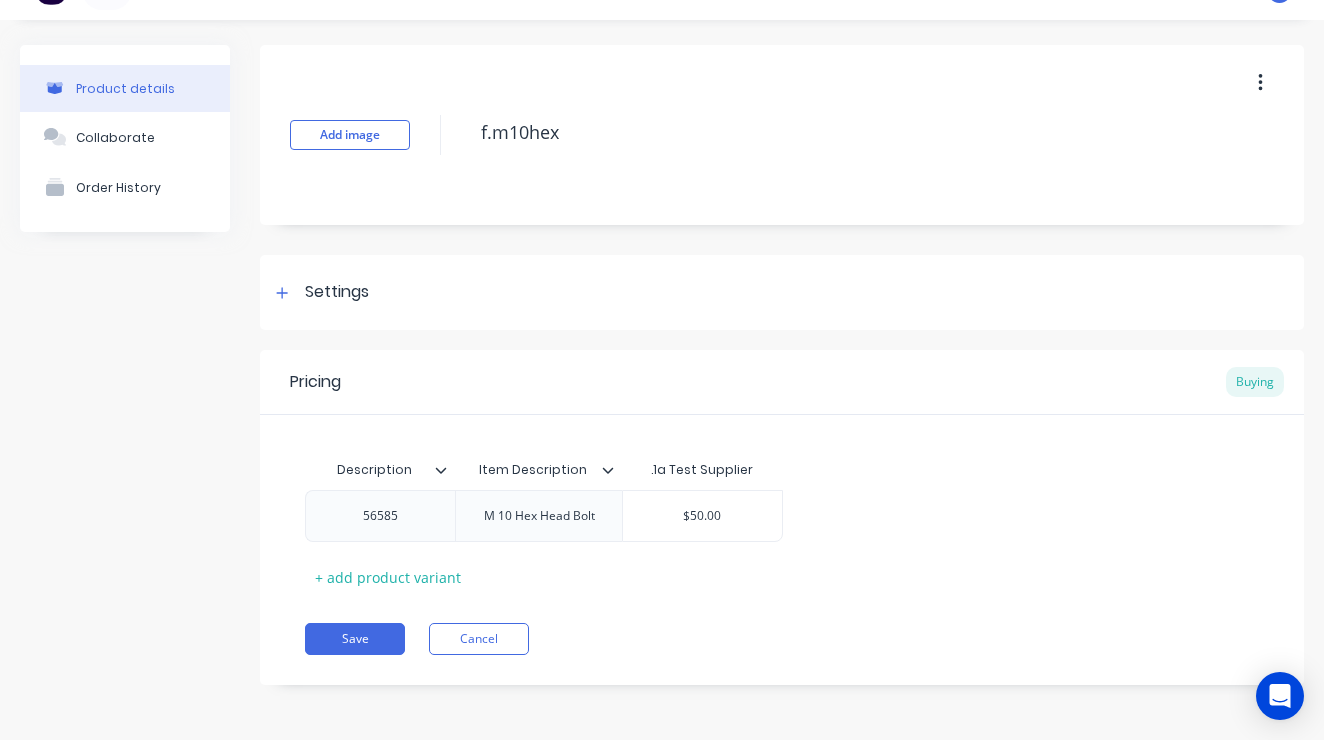 scroll, scrollTop: 40, scrollLeft: 0, axis: vertical 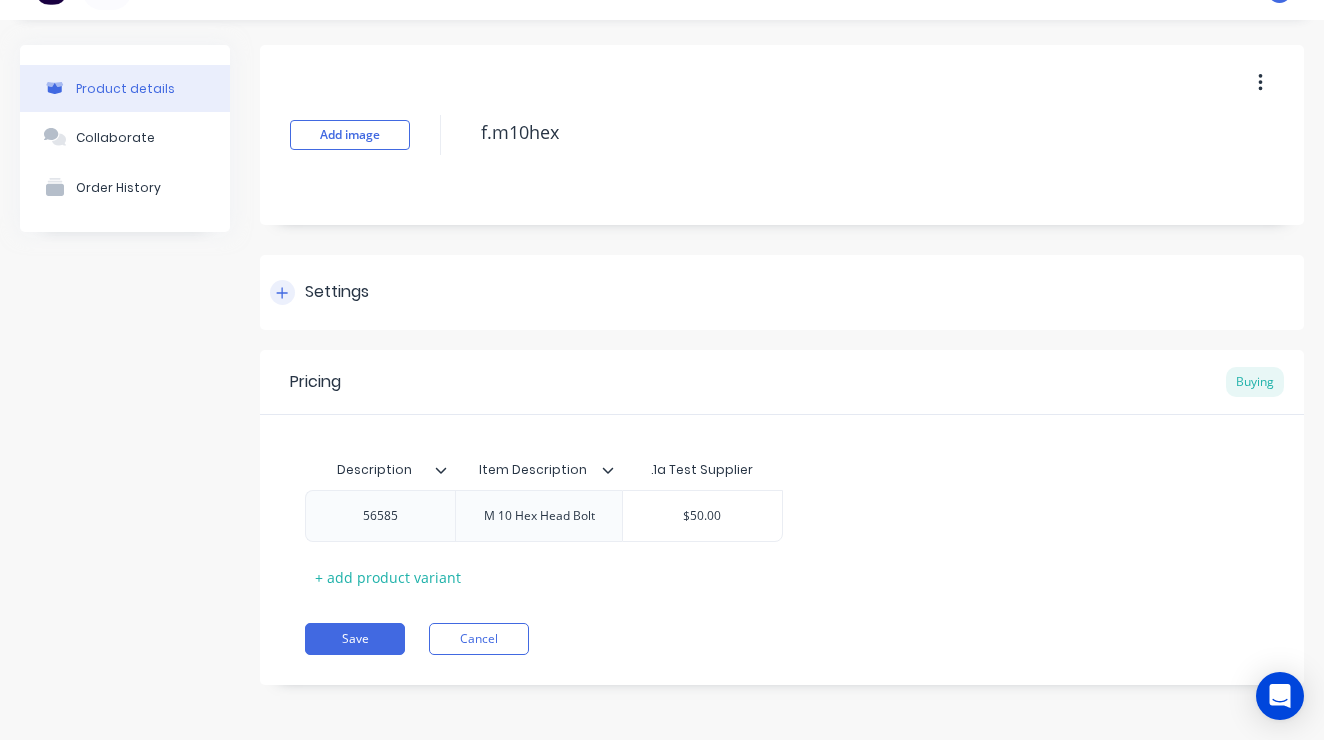 click 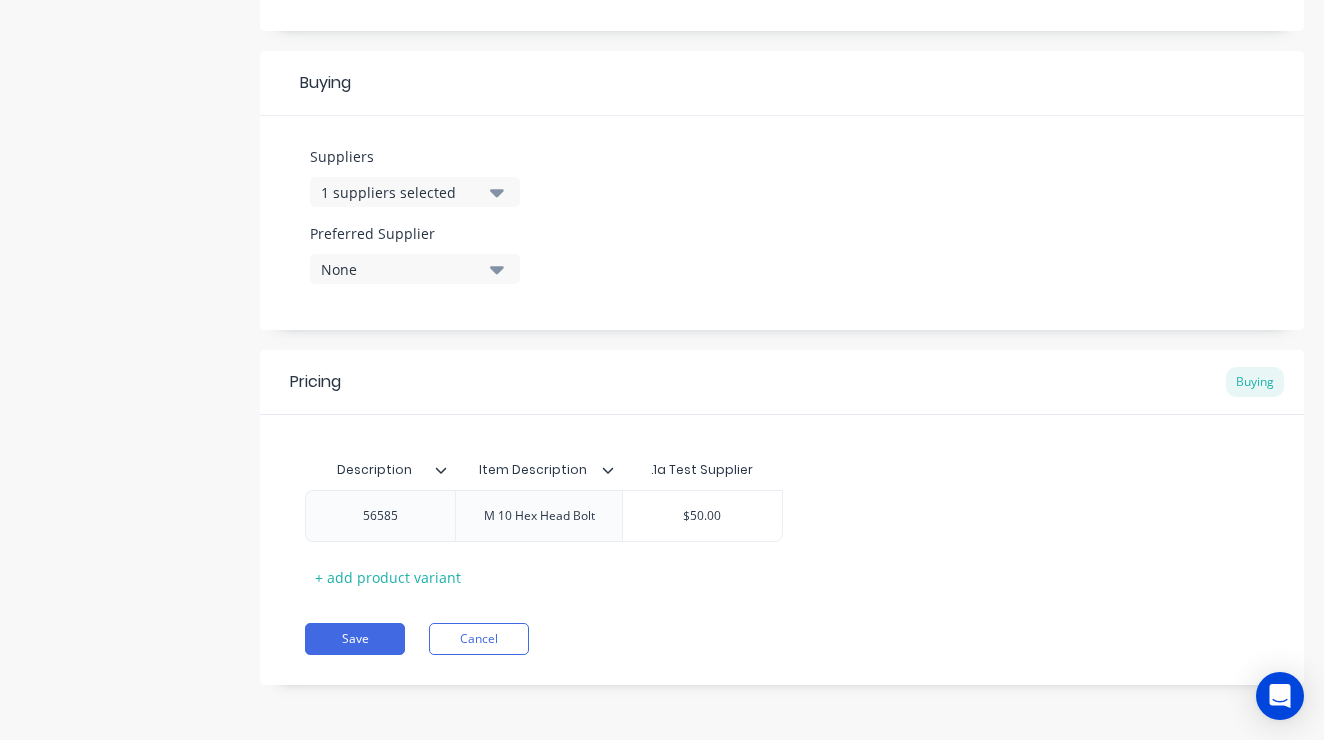 scroll, scrollTop: 889, scrollLeft: 0, axis: vertical 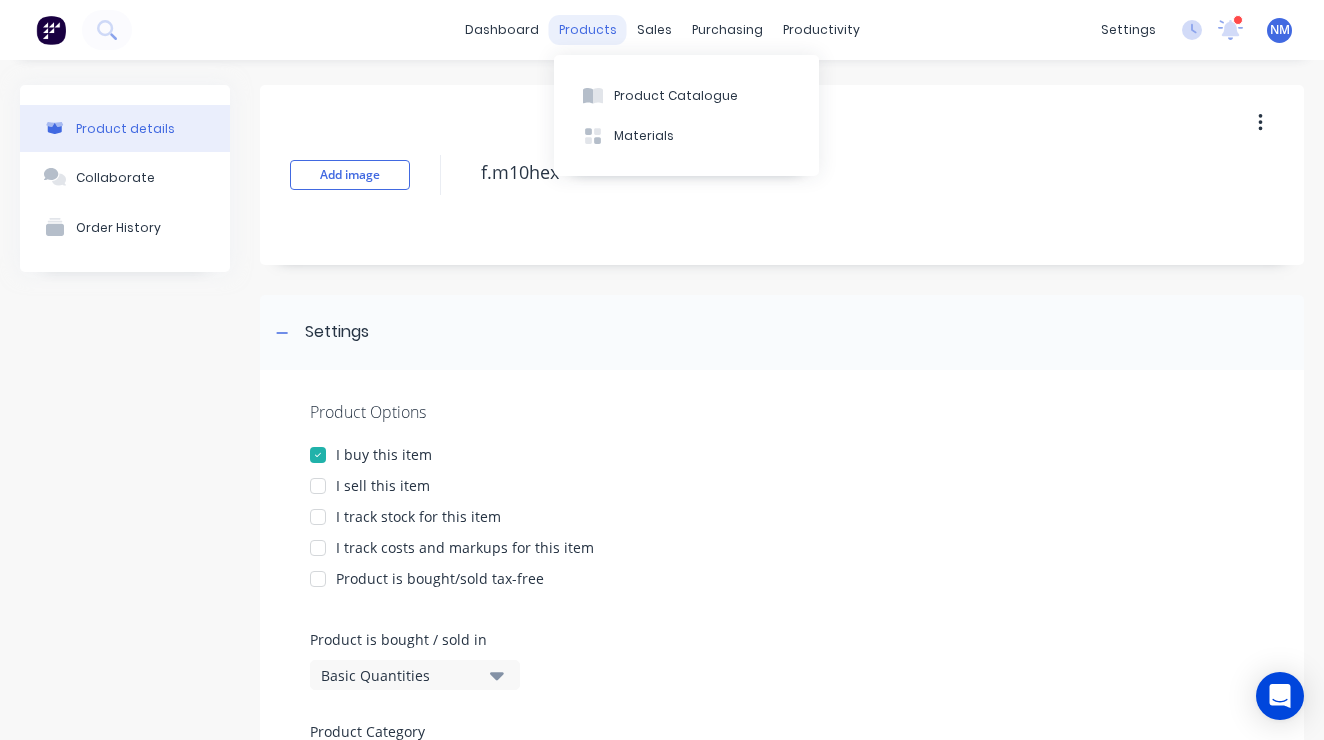 click on "products" at bounding box center (588, 30) 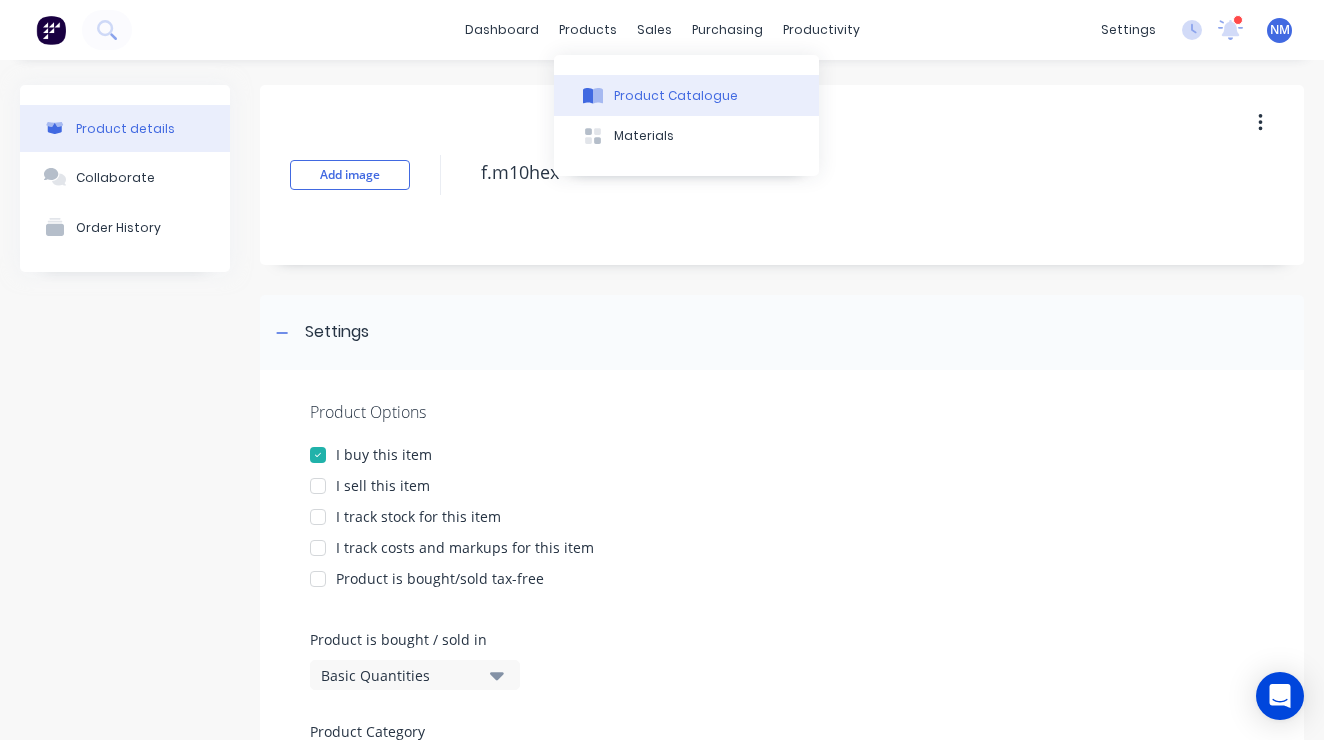 click on "Product Catalogue" at bounding box center [686, 95] 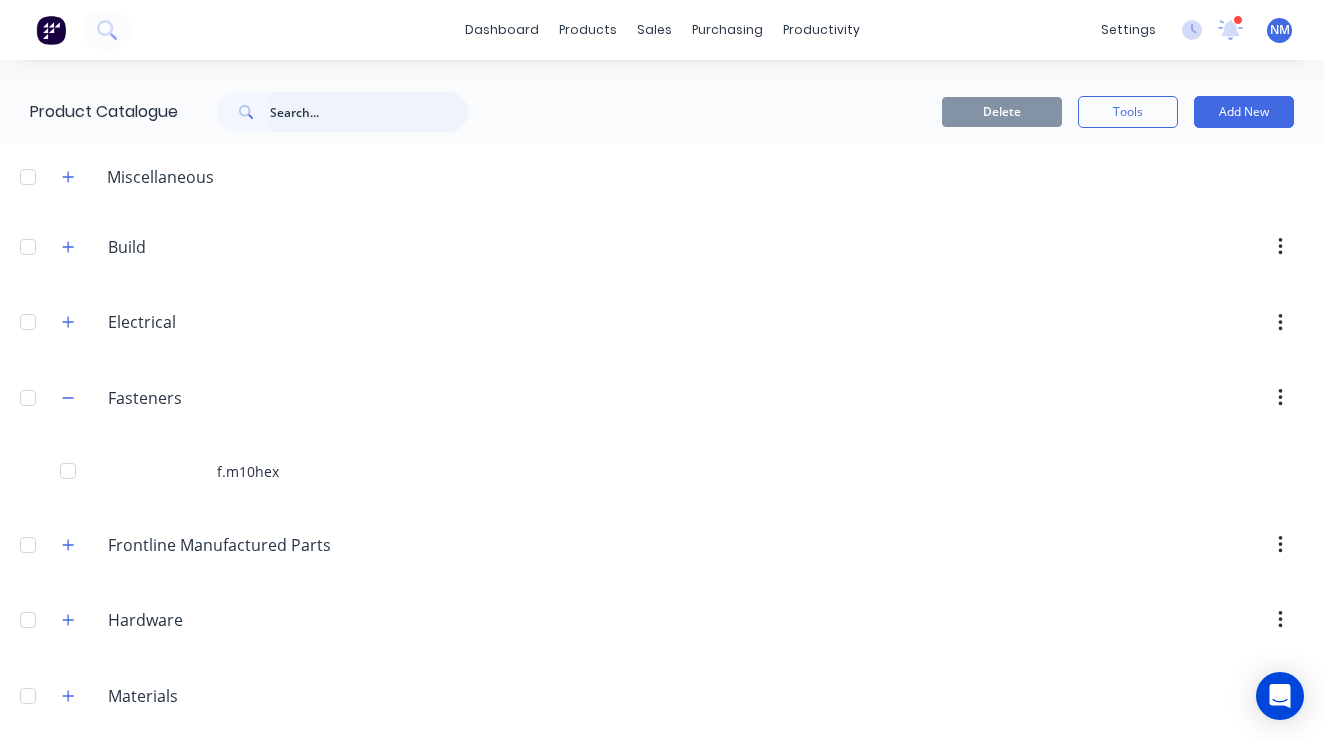 click at bounding box center [369, 112] 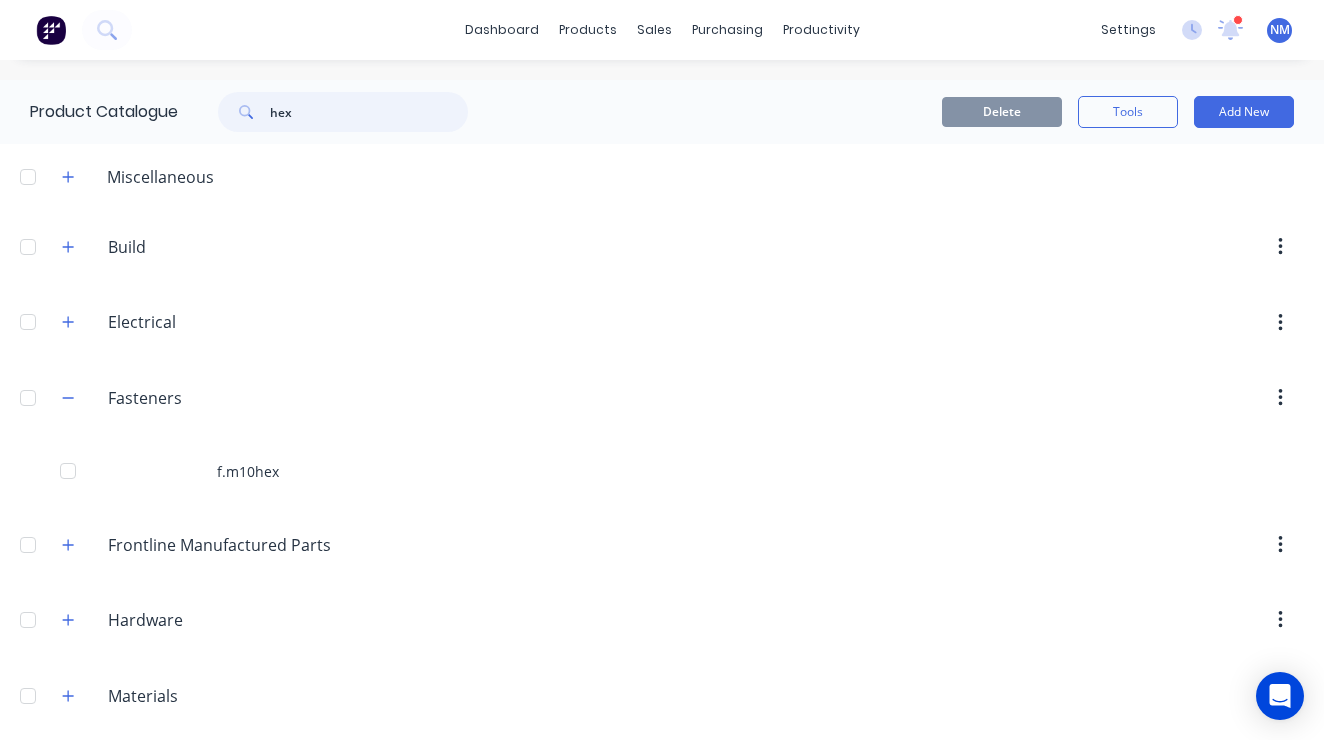 type on "hex" 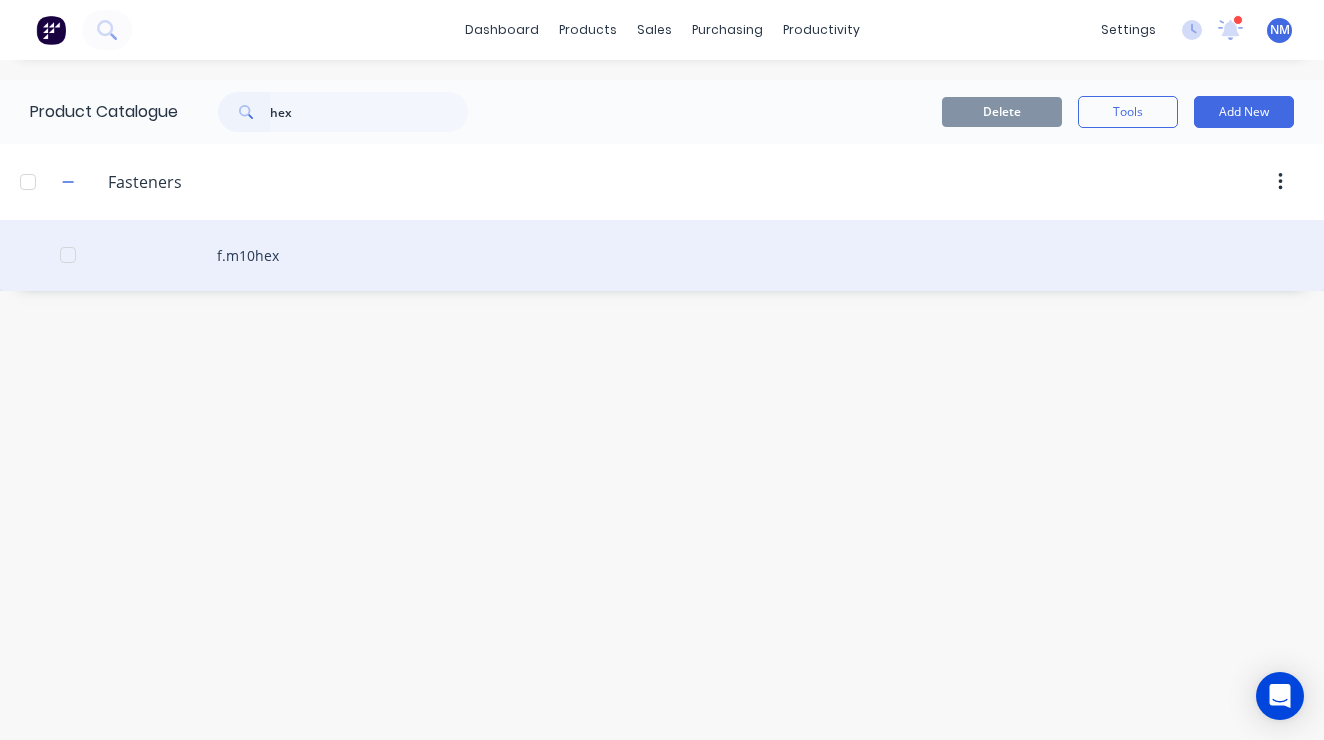 click on "f.m10hex" at bounding box center (662, 255) 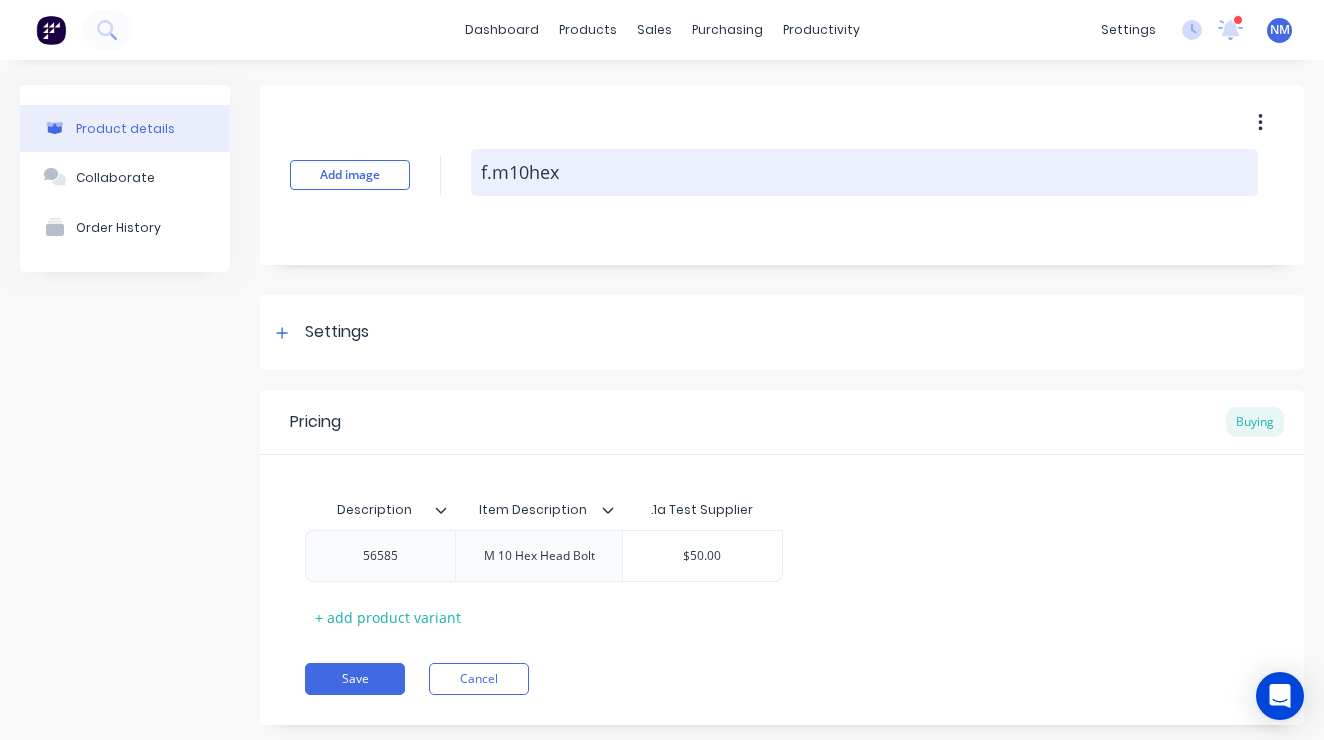 click on "f.m10hex" at bounding box center (864, 172) 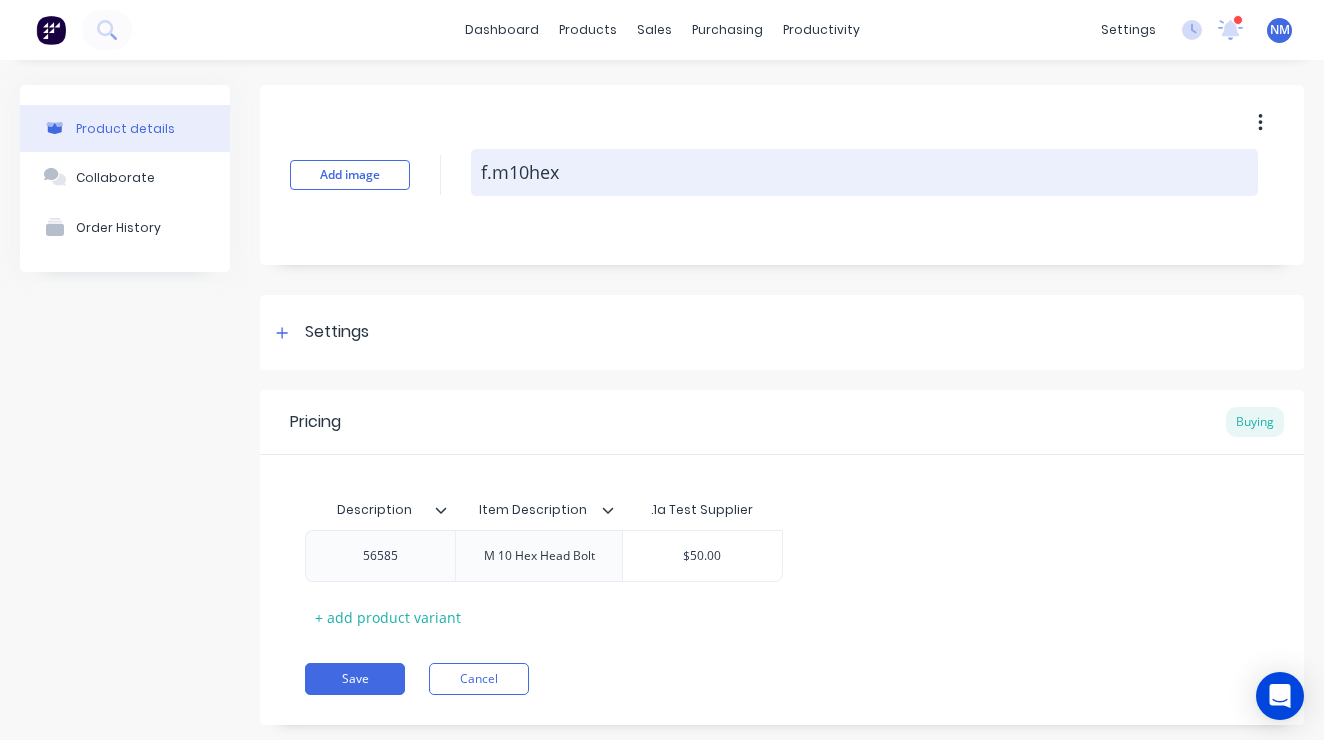 type on "f.m10he" 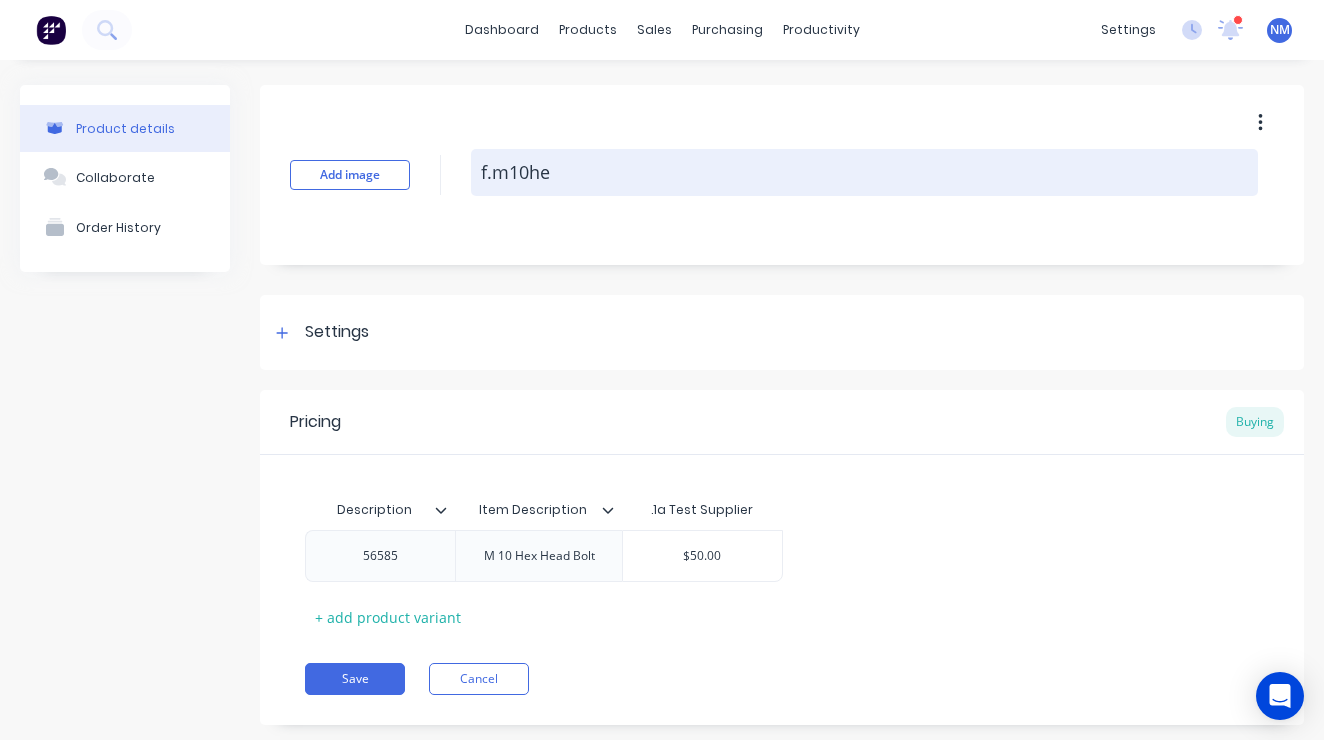 type on "x" 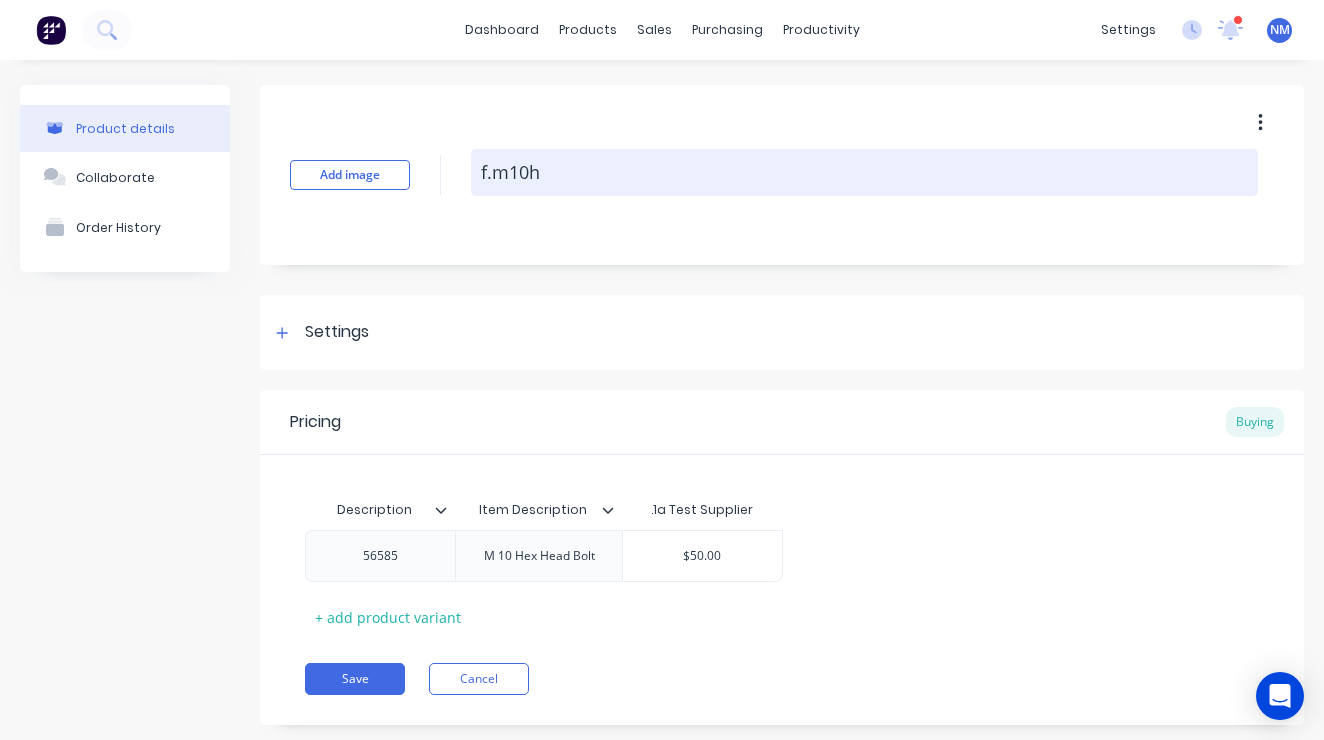 type on "x" 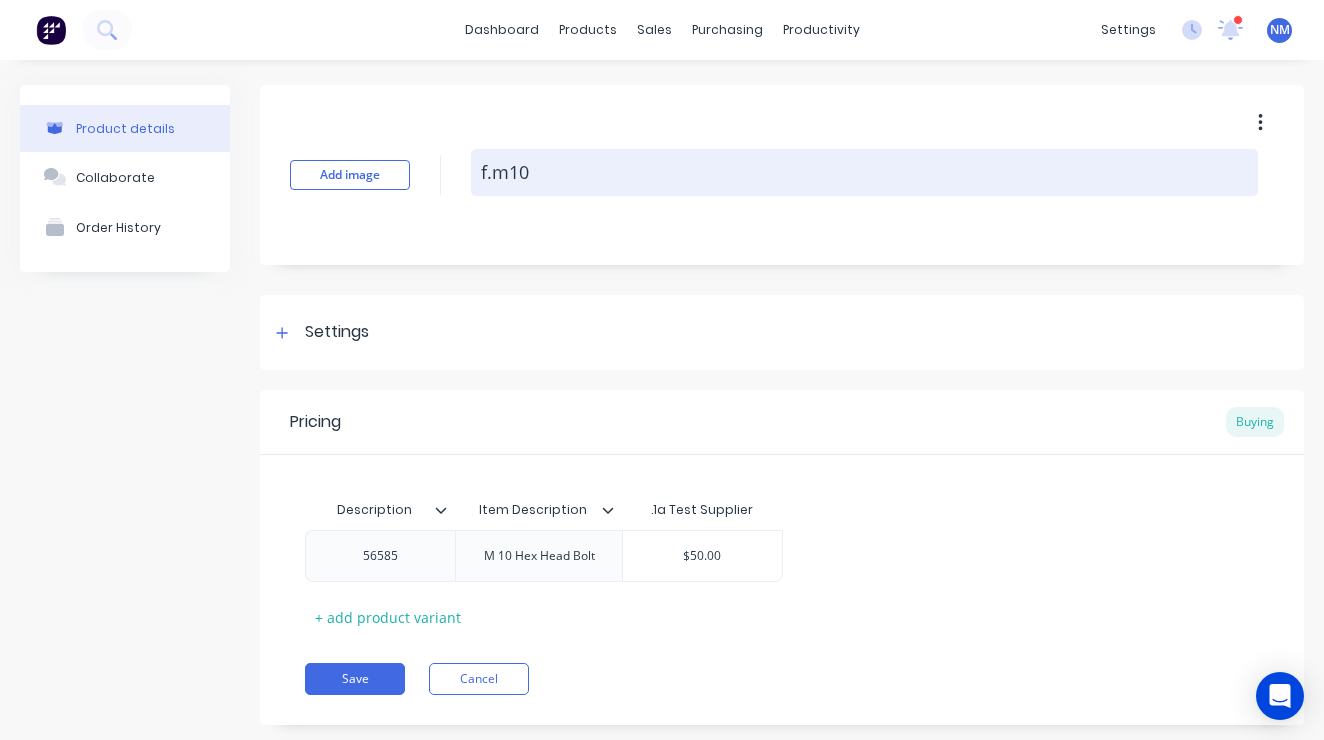 type on "x" 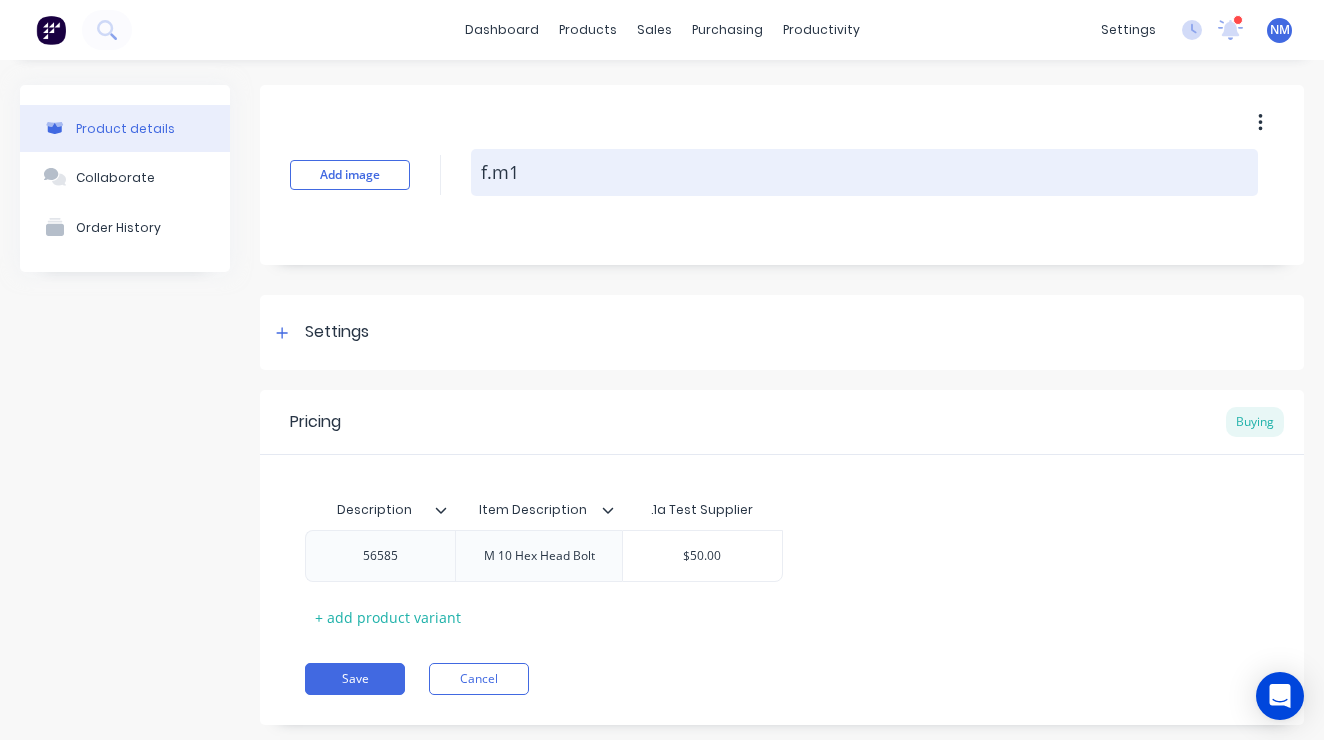 type on "x" 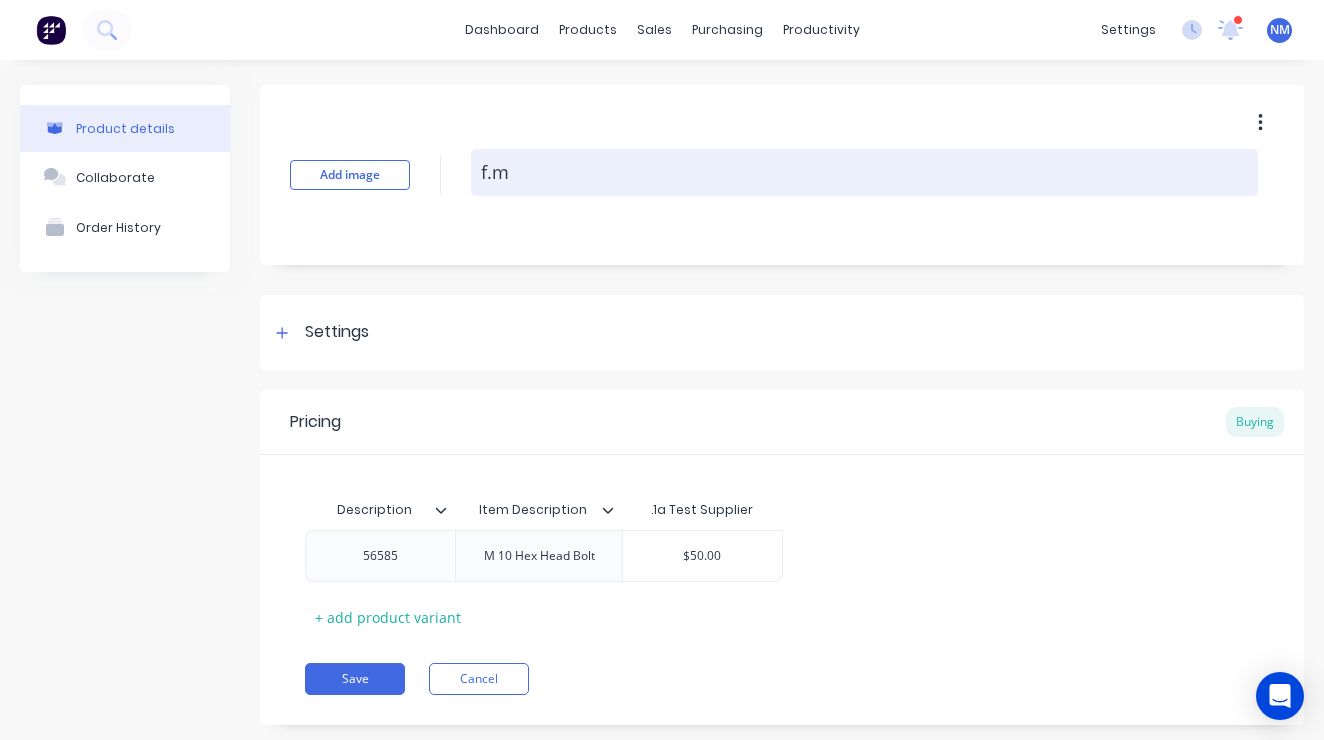 type on "x" 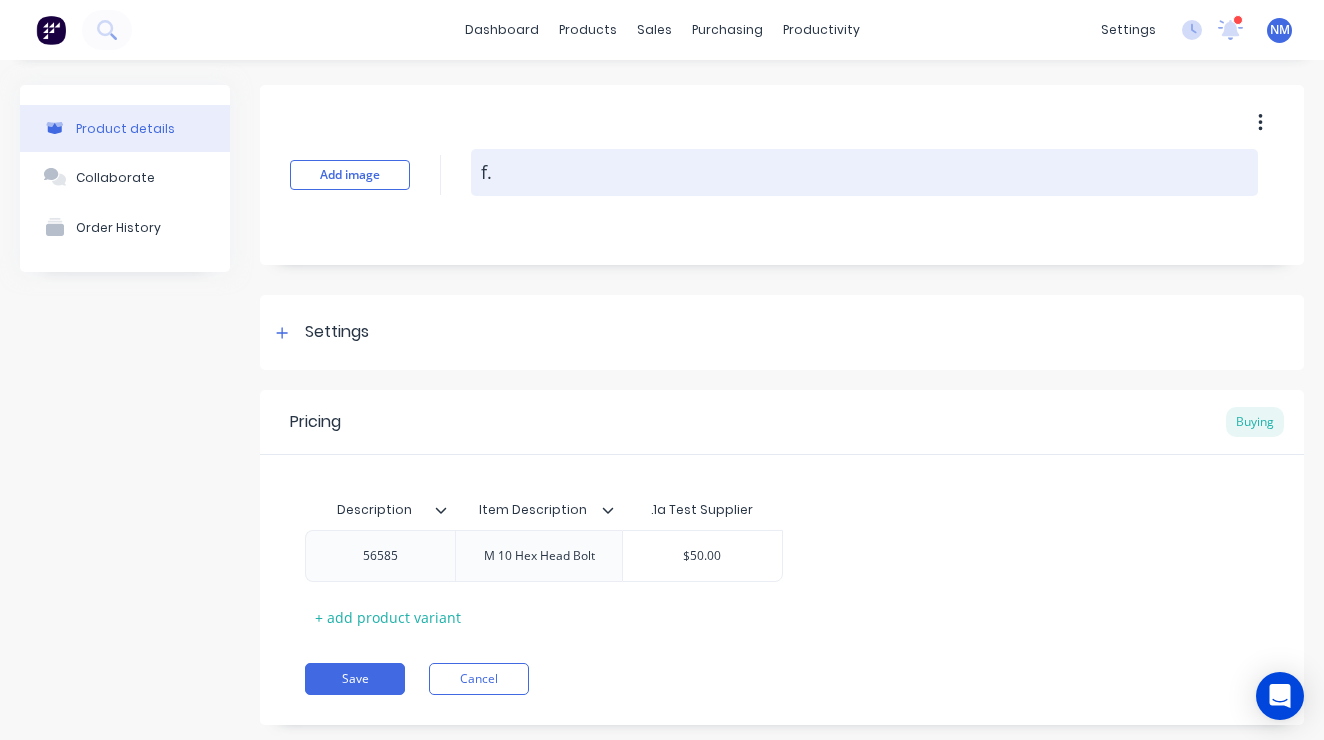 type on "x" 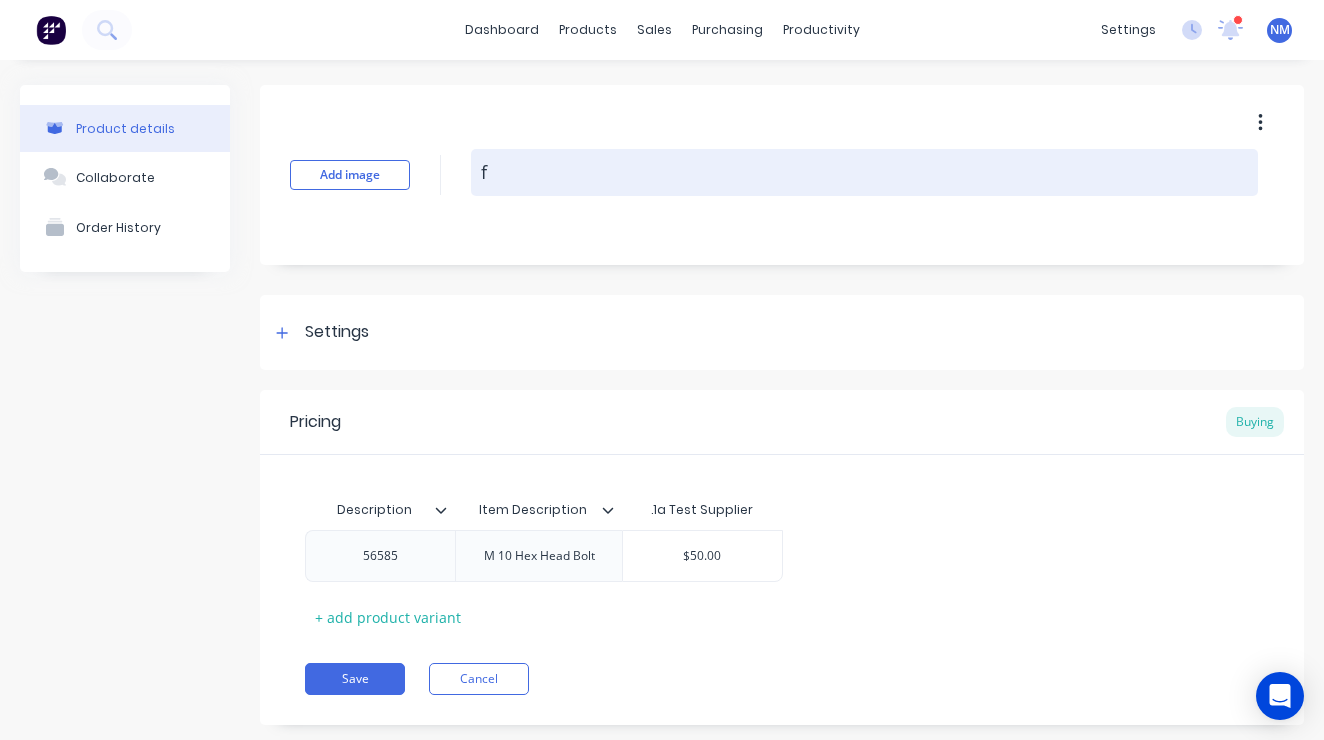 type on "x" 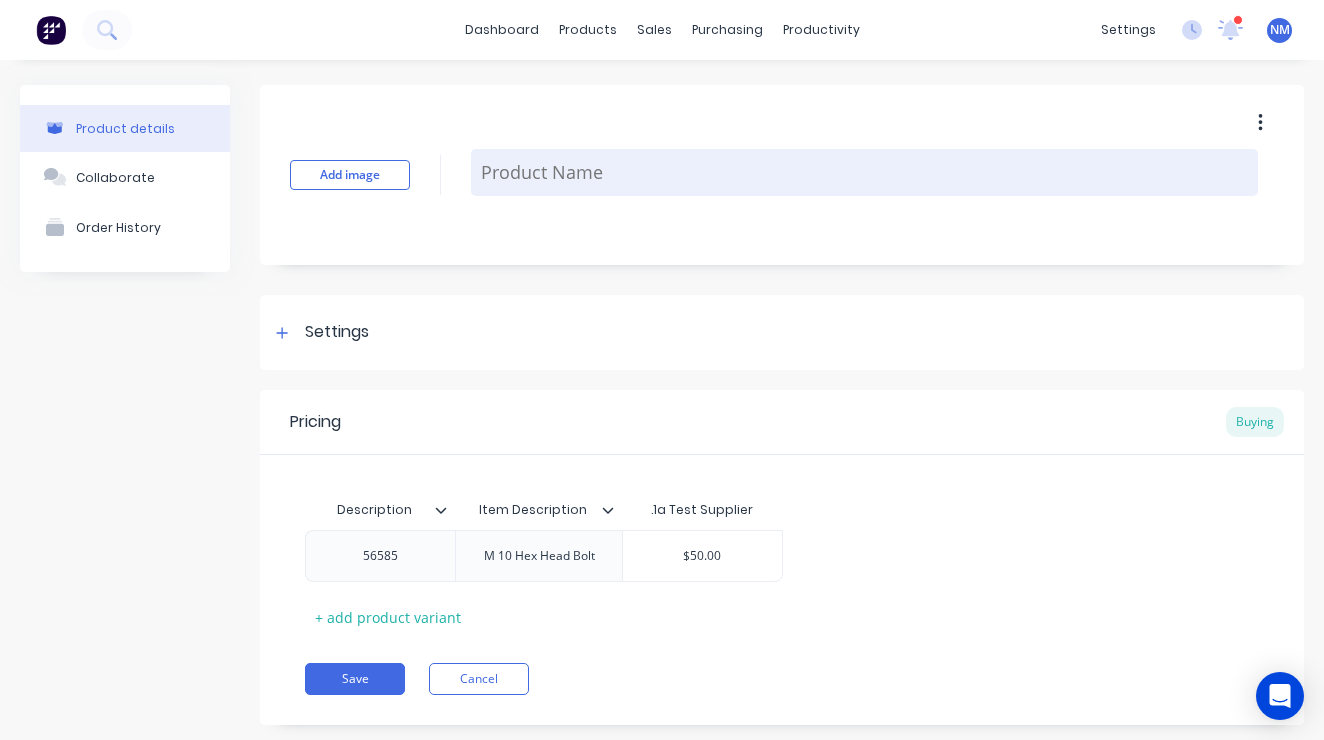 type on "x" 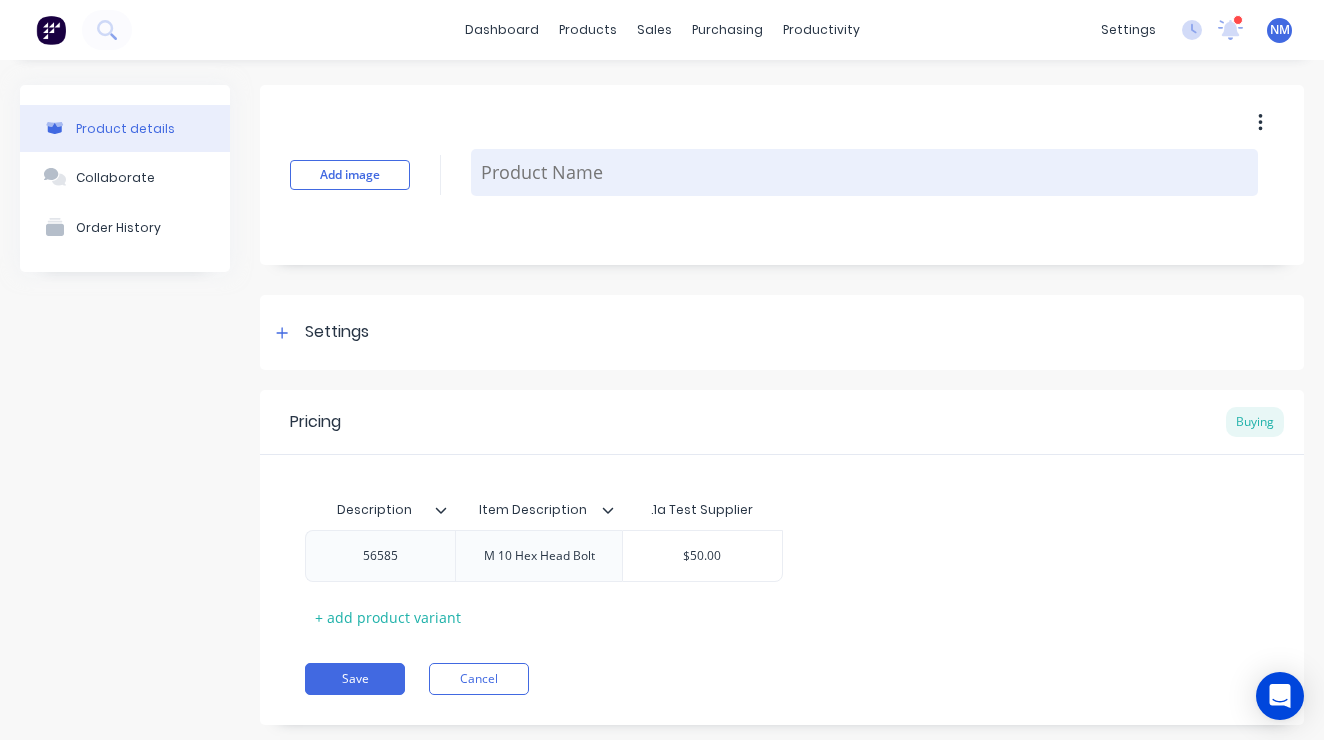 type on "F" 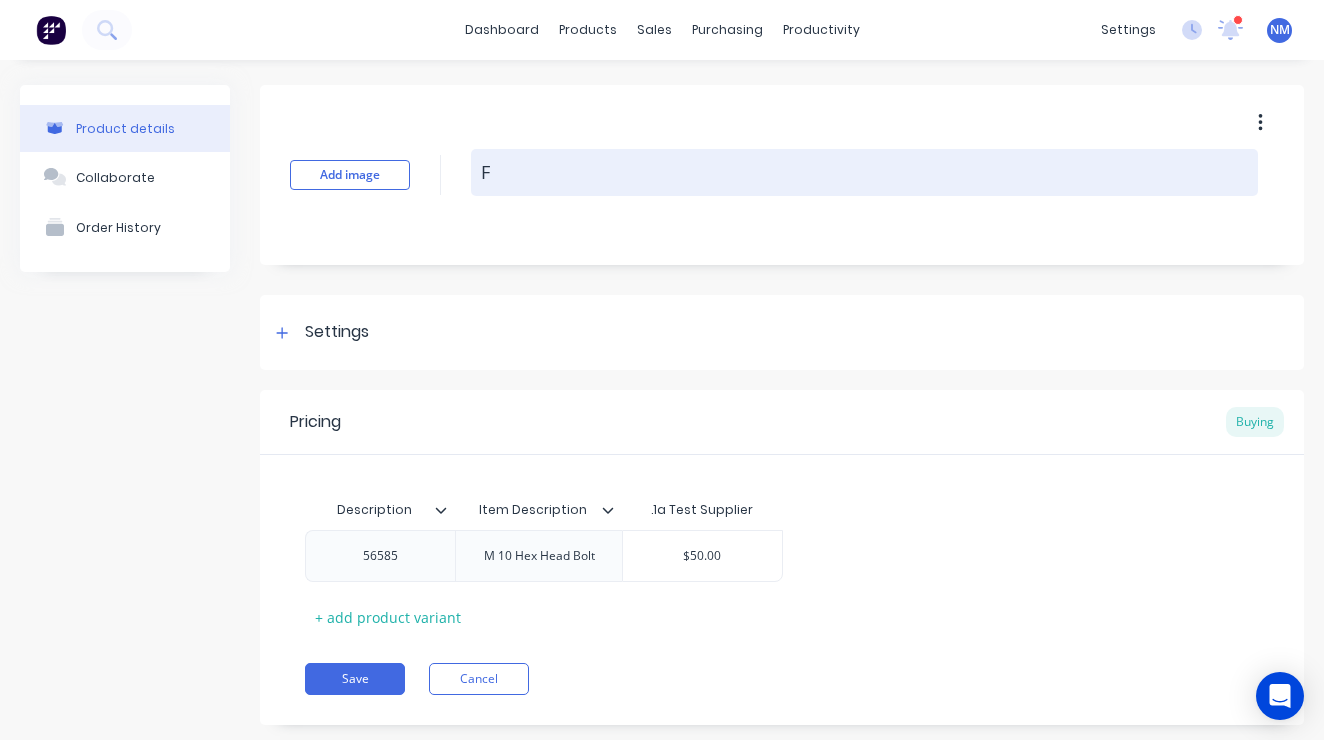 type on "x" 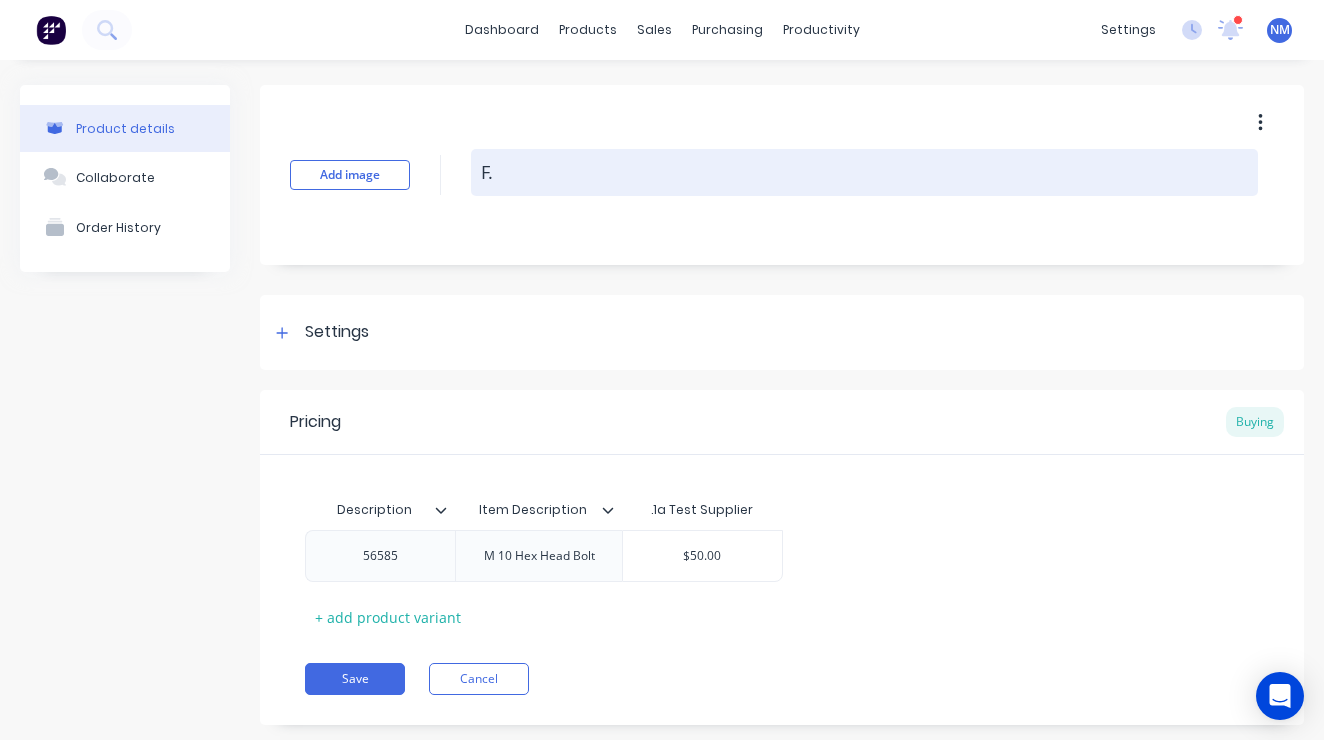type on "x" 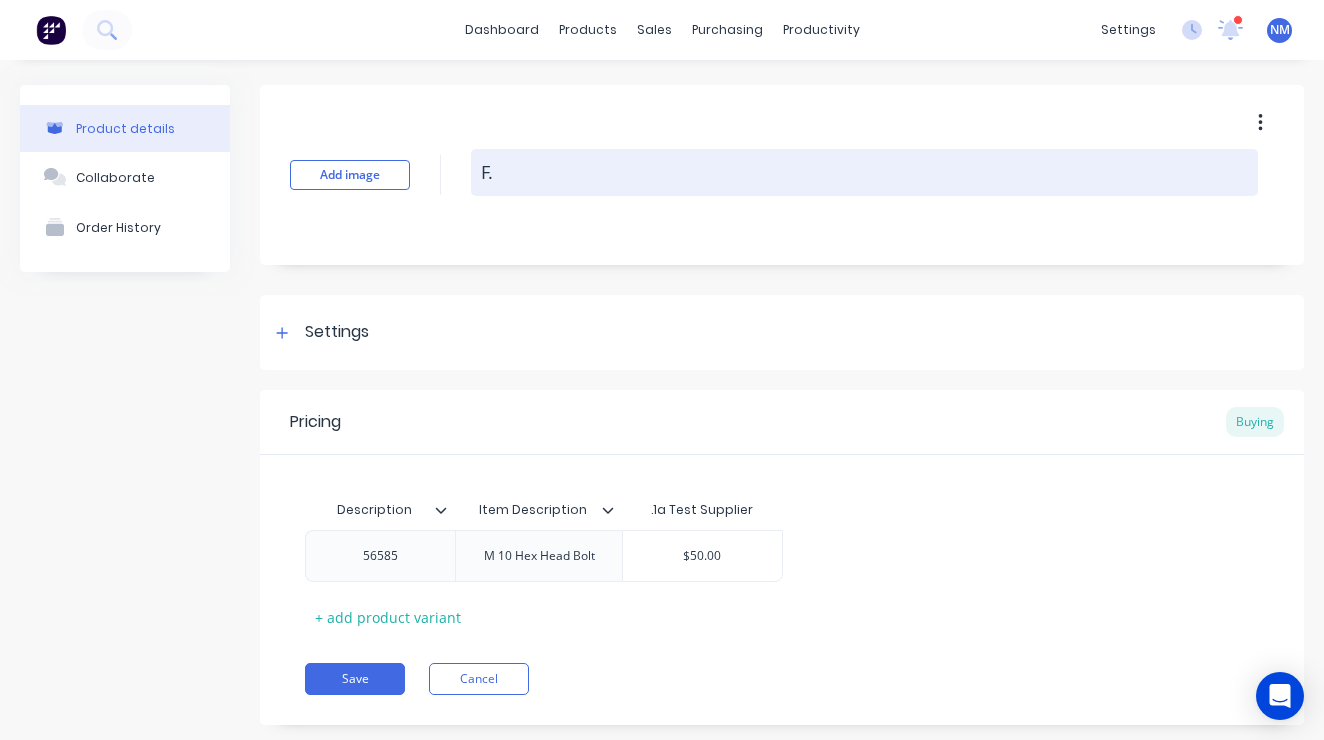 type on "F.M" 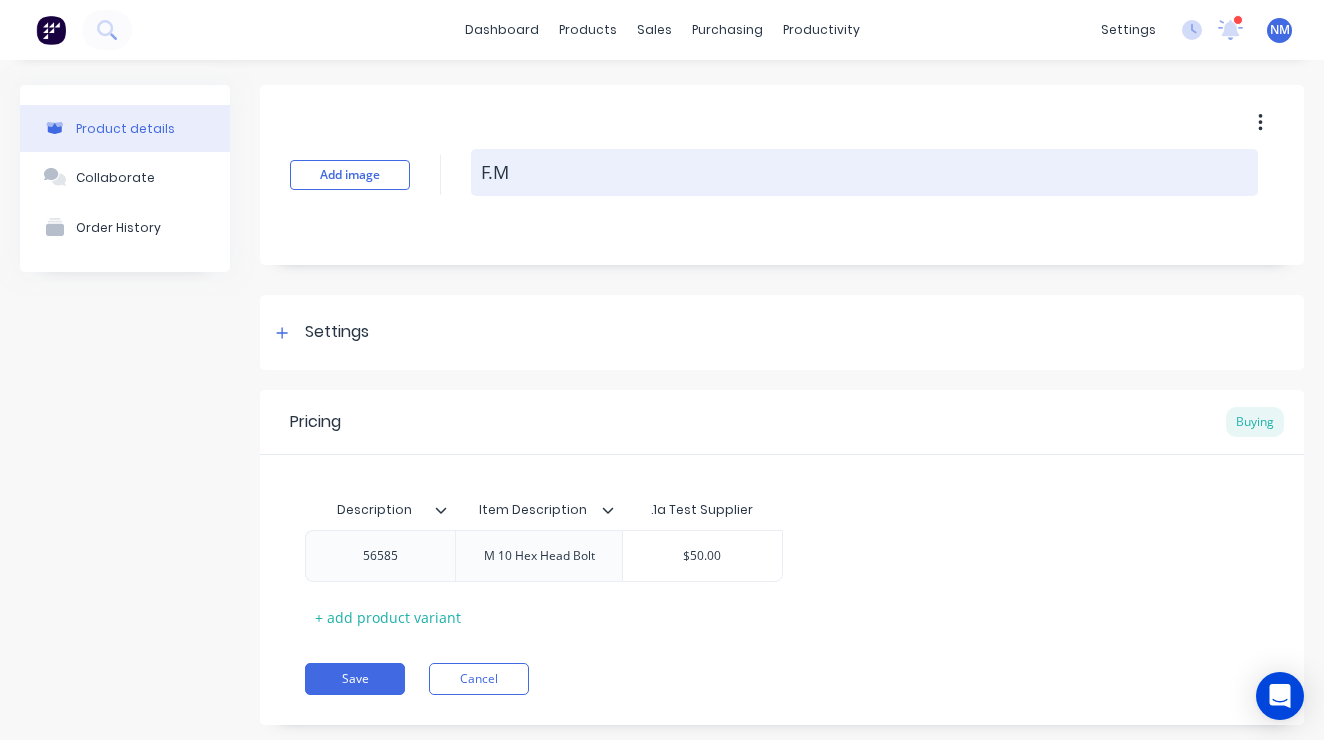 type on "x" 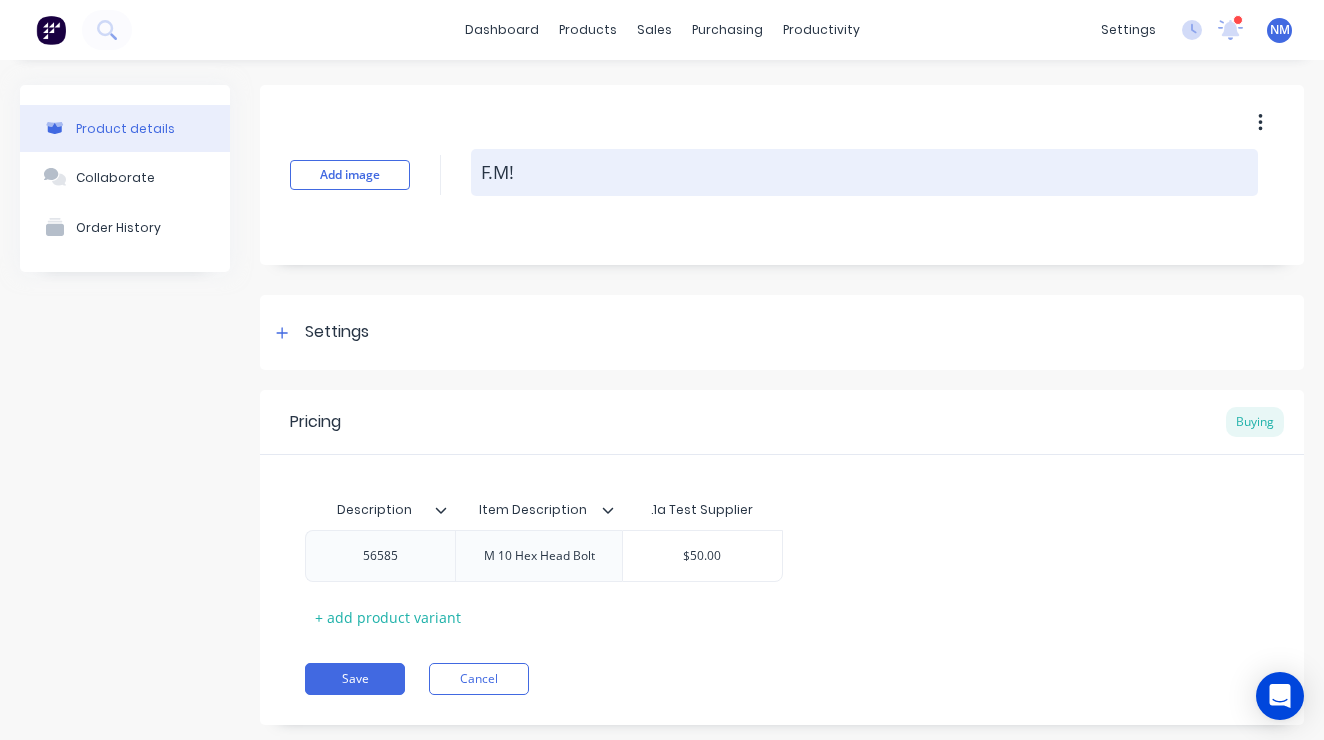 type on "x" 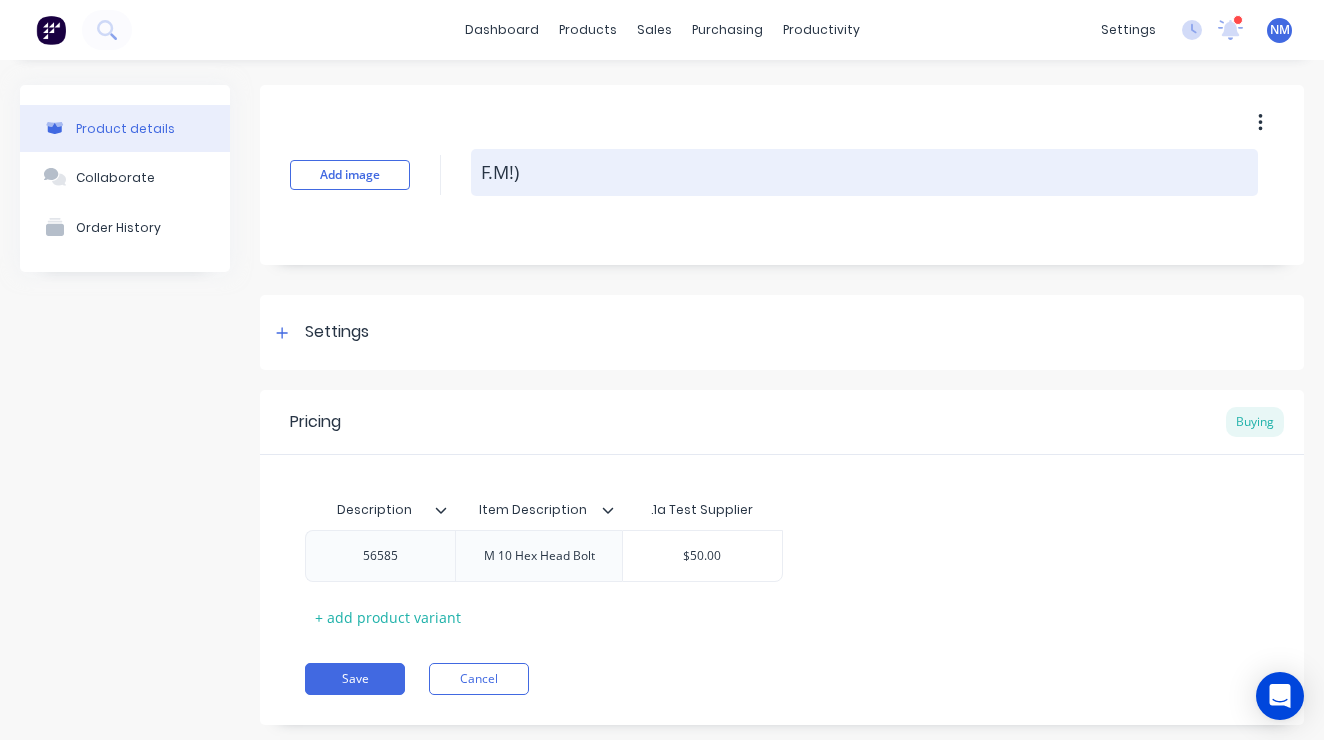 type on "x" 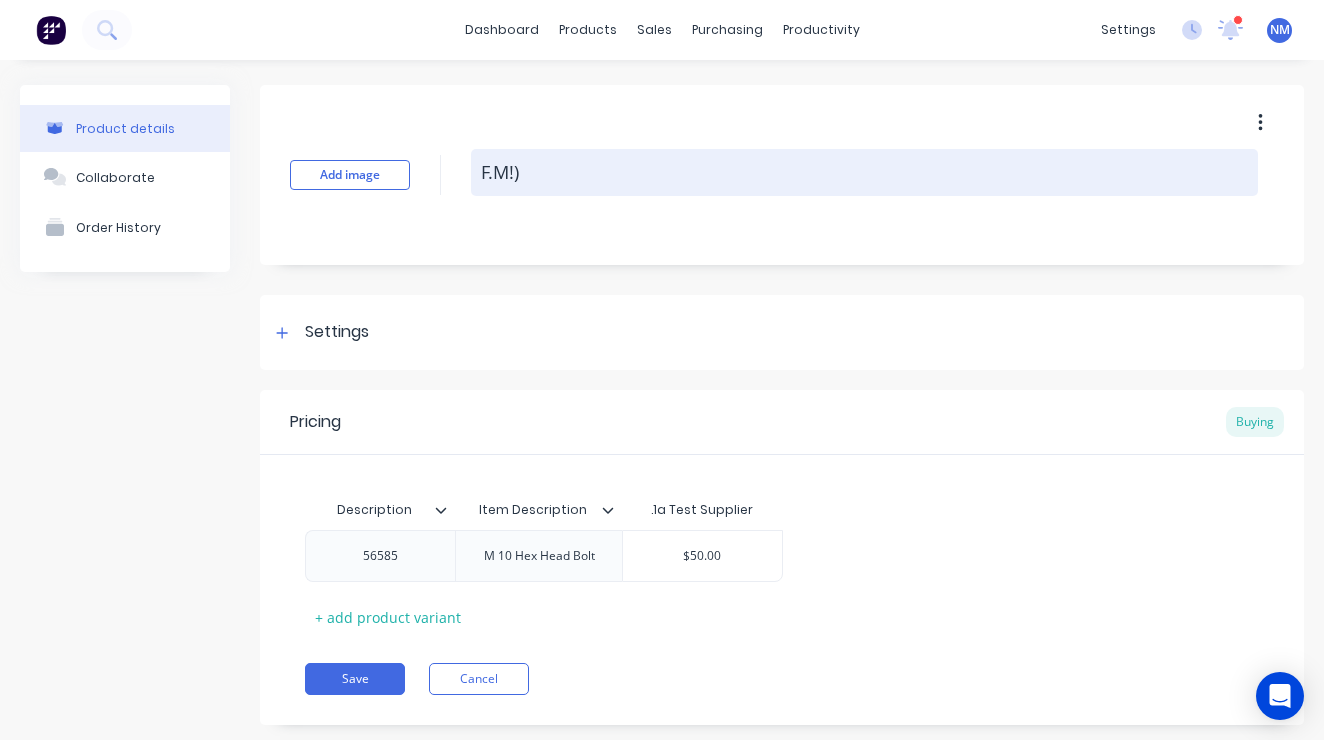 type on "F.M!" 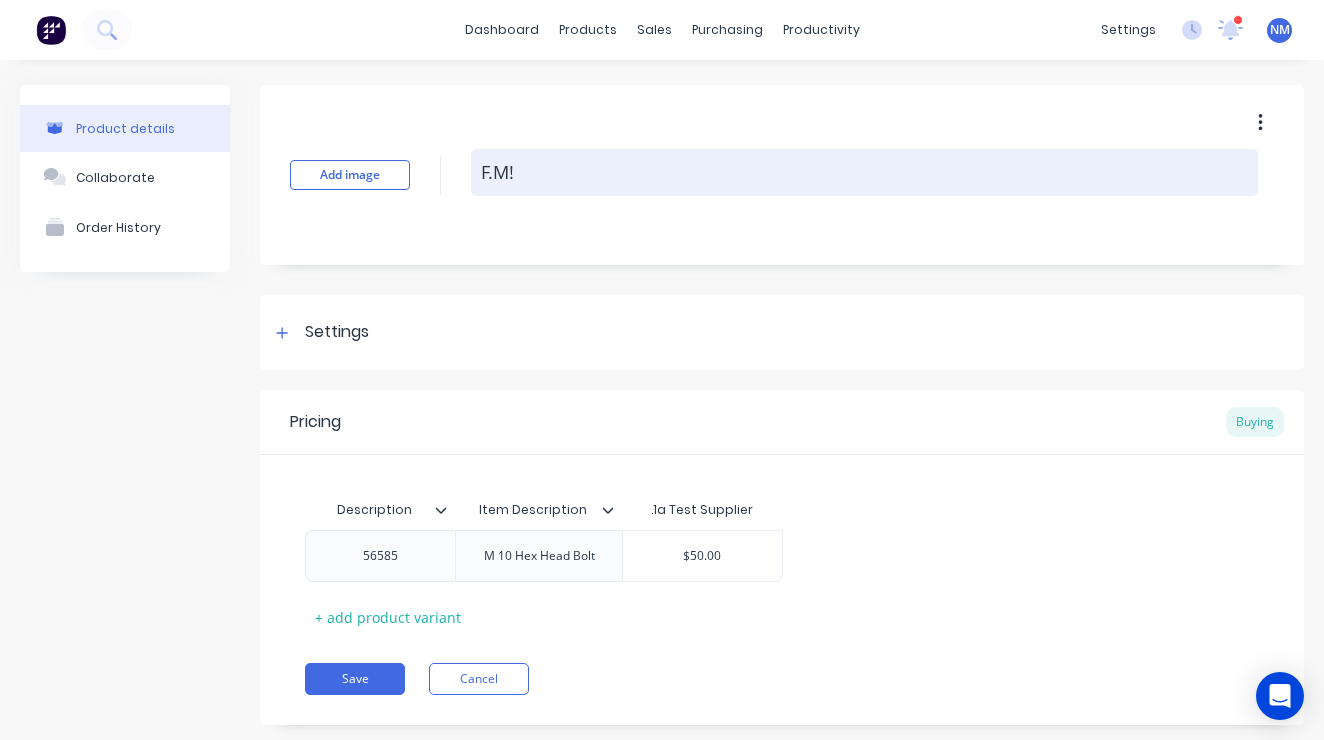 type on "x" 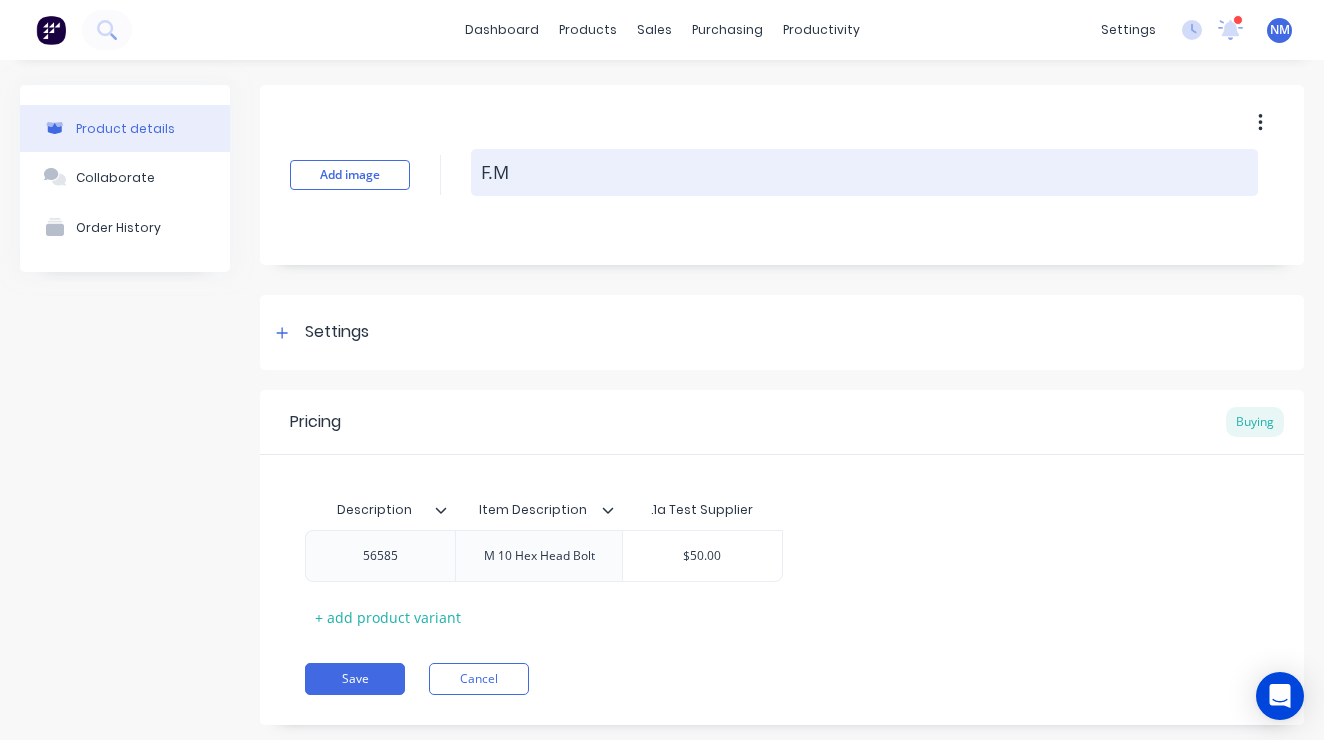 type on "x" 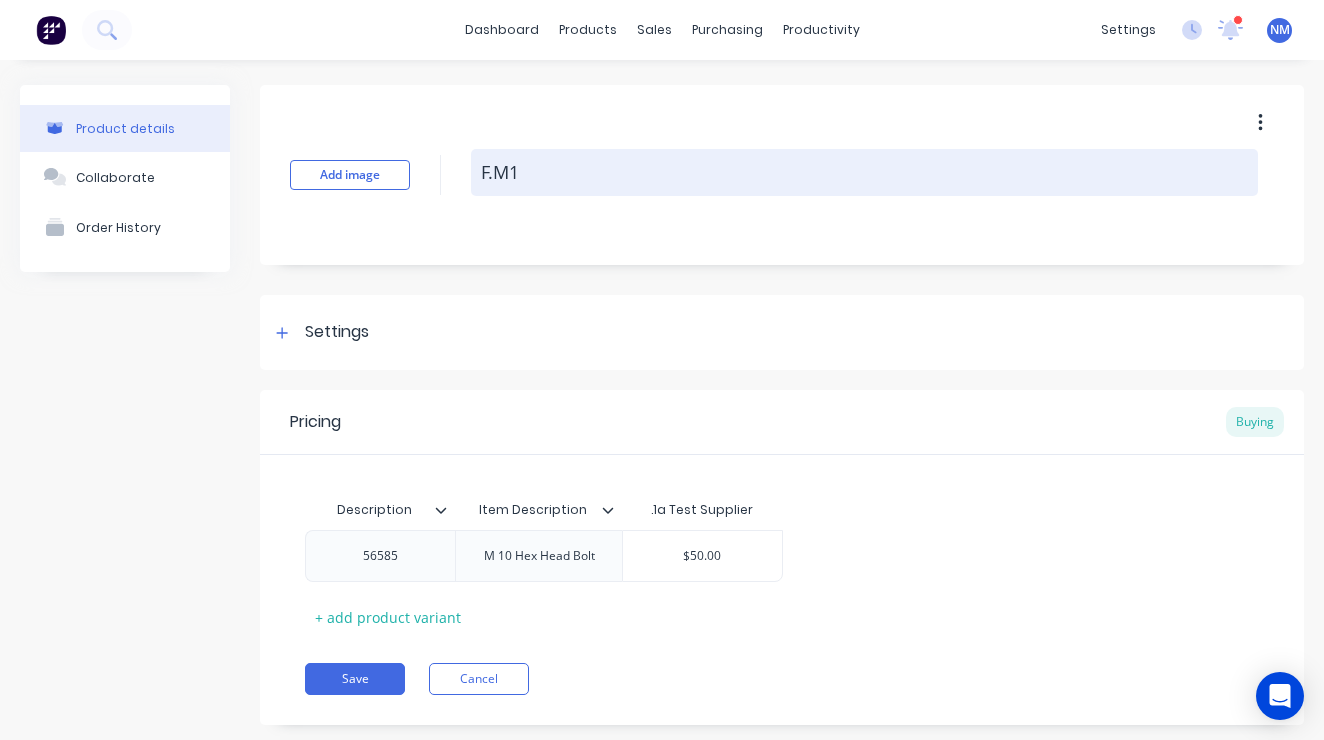 type on "x" 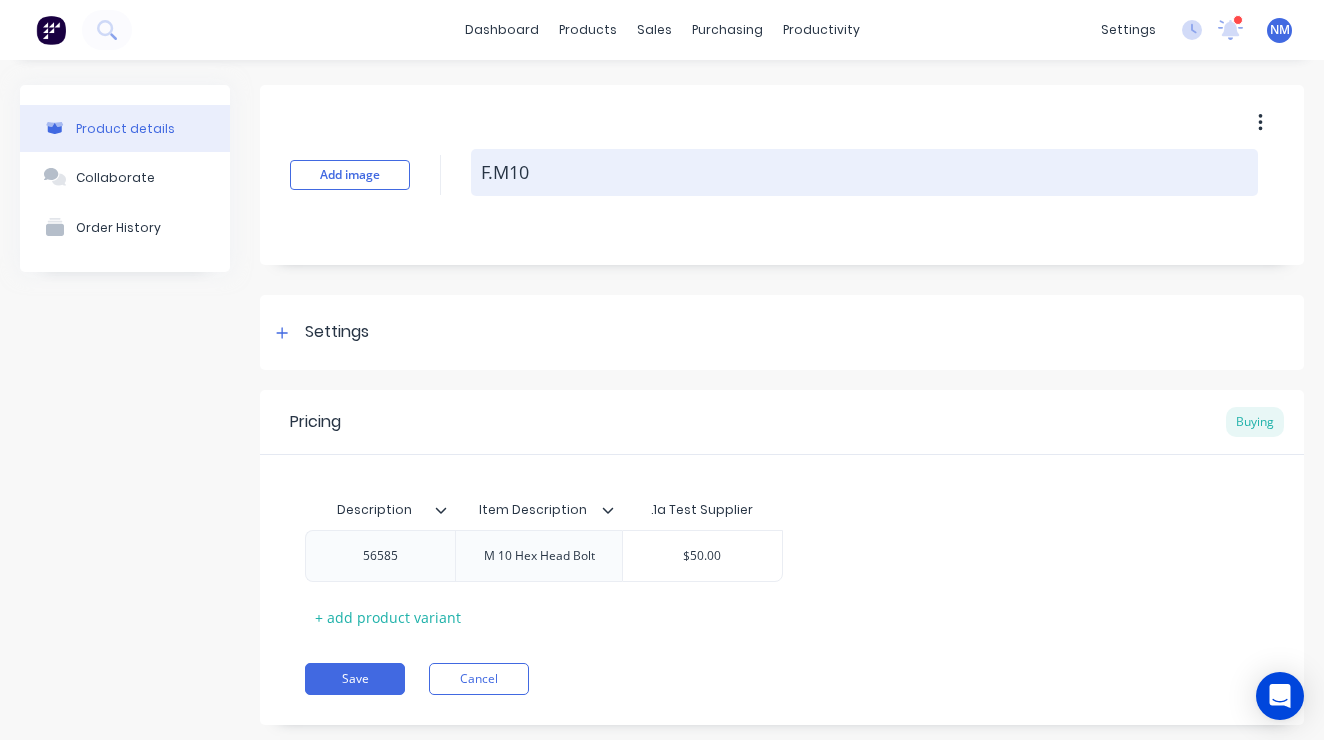 type on "x" 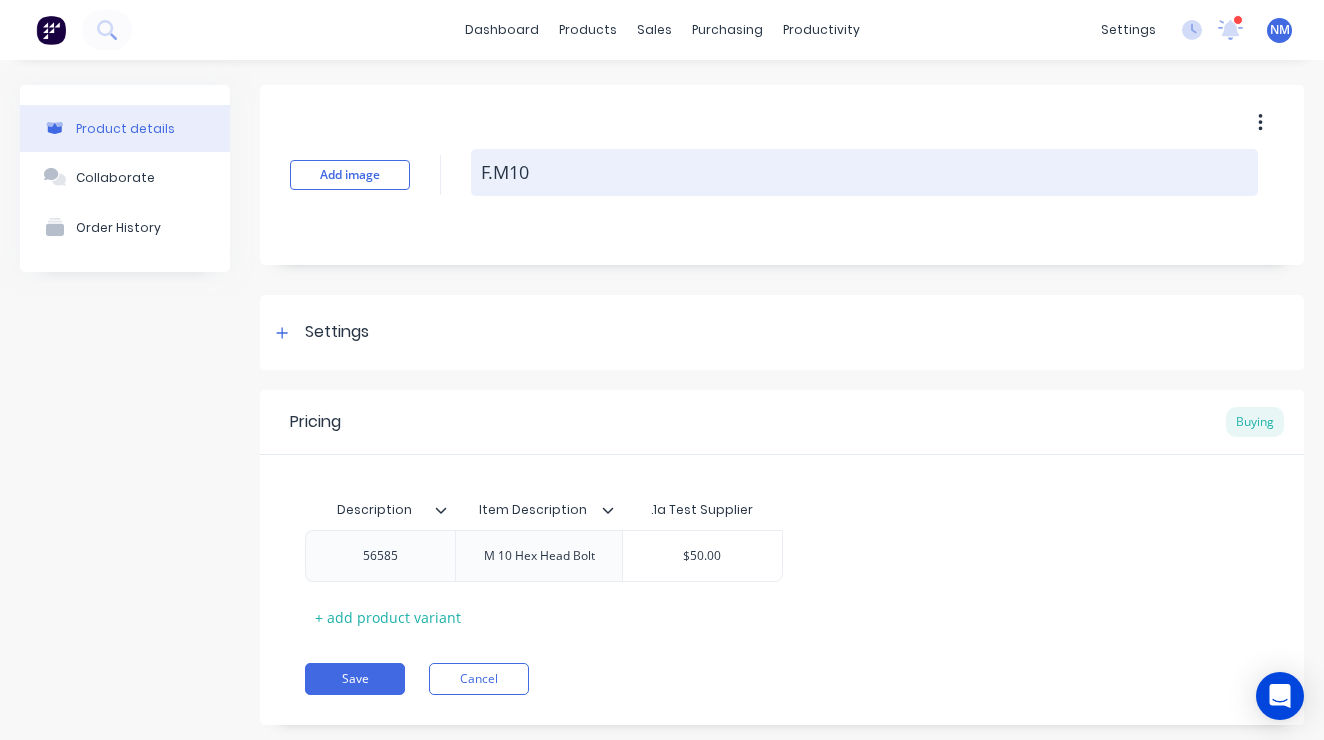 type on "F.M10x" 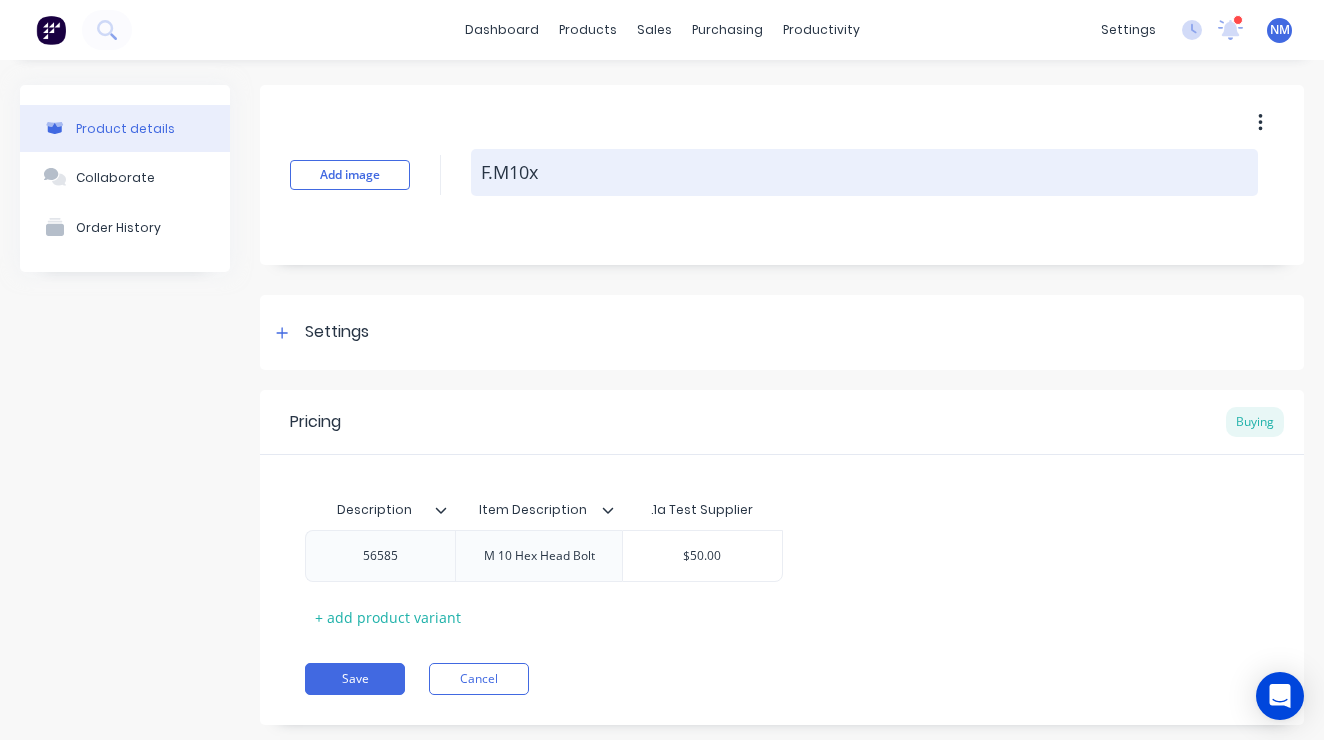 type on "x" 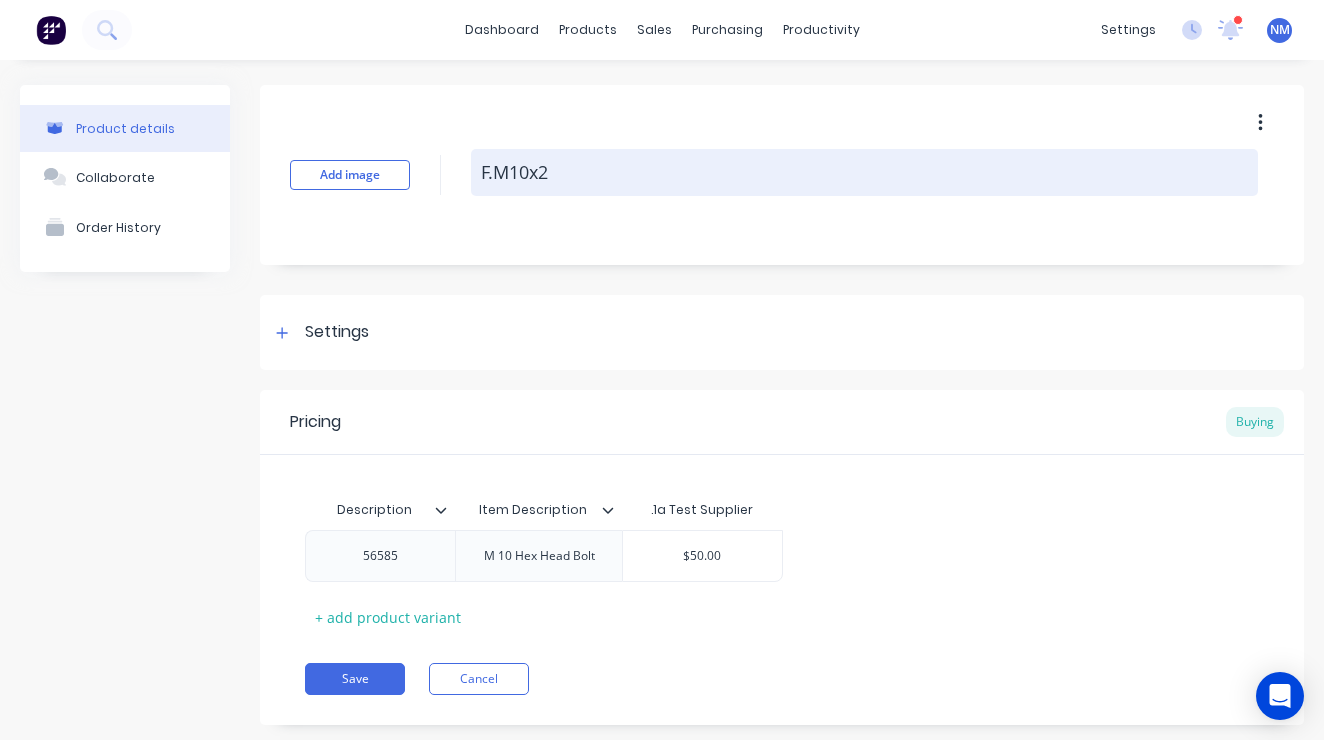 type on "x" 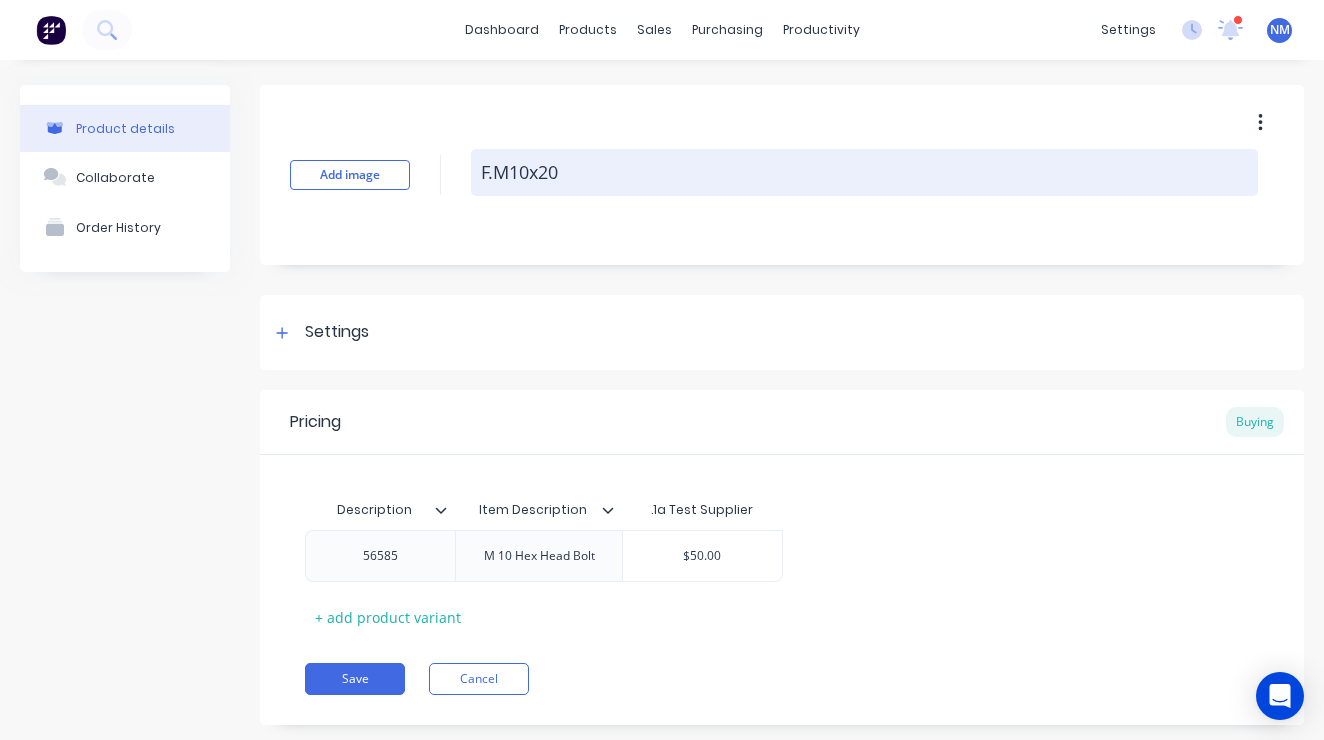 type on "x" 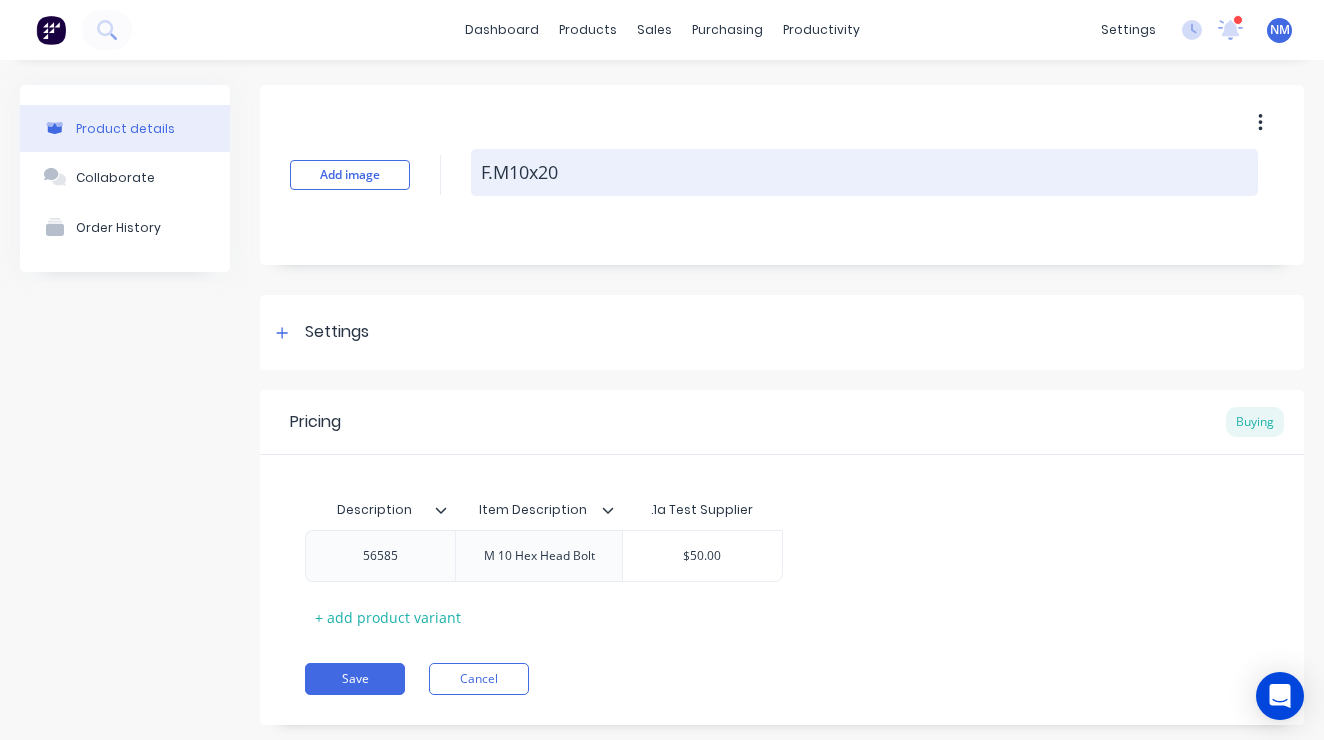 type on "F.M10x20M" 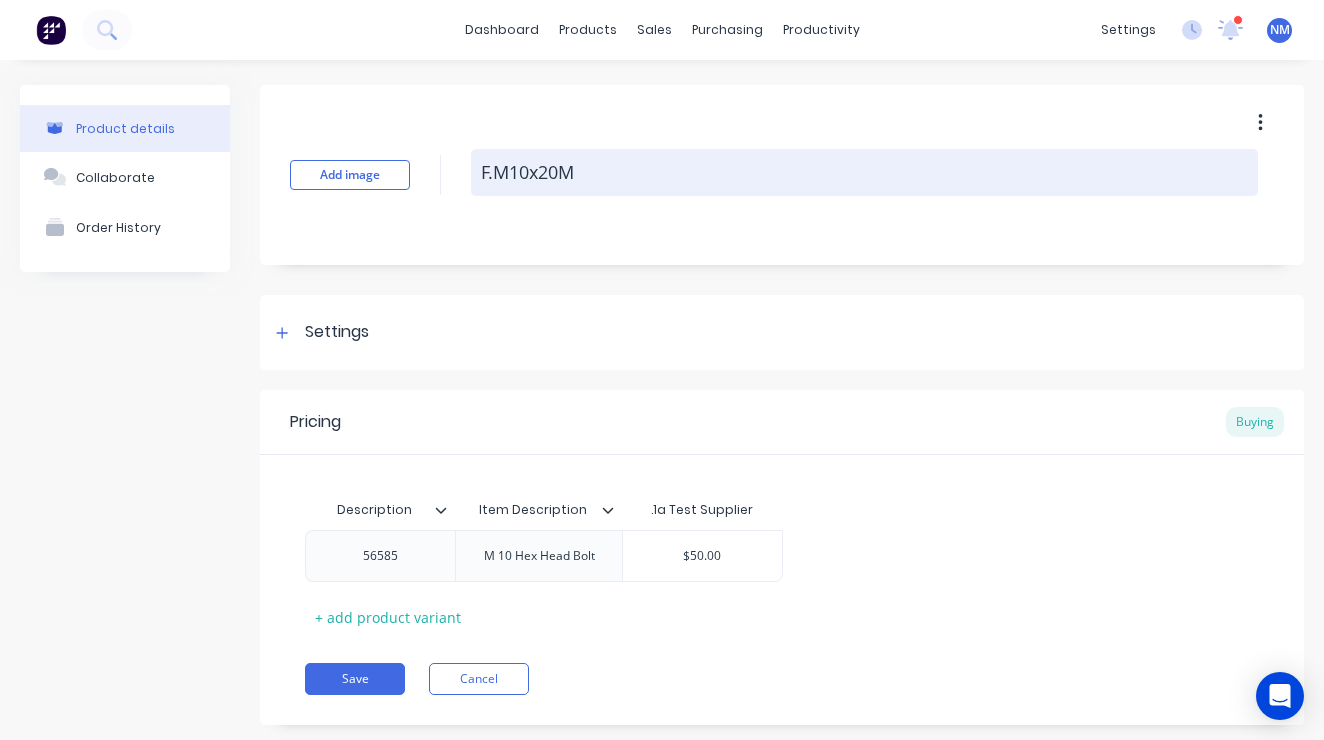 type on "x" 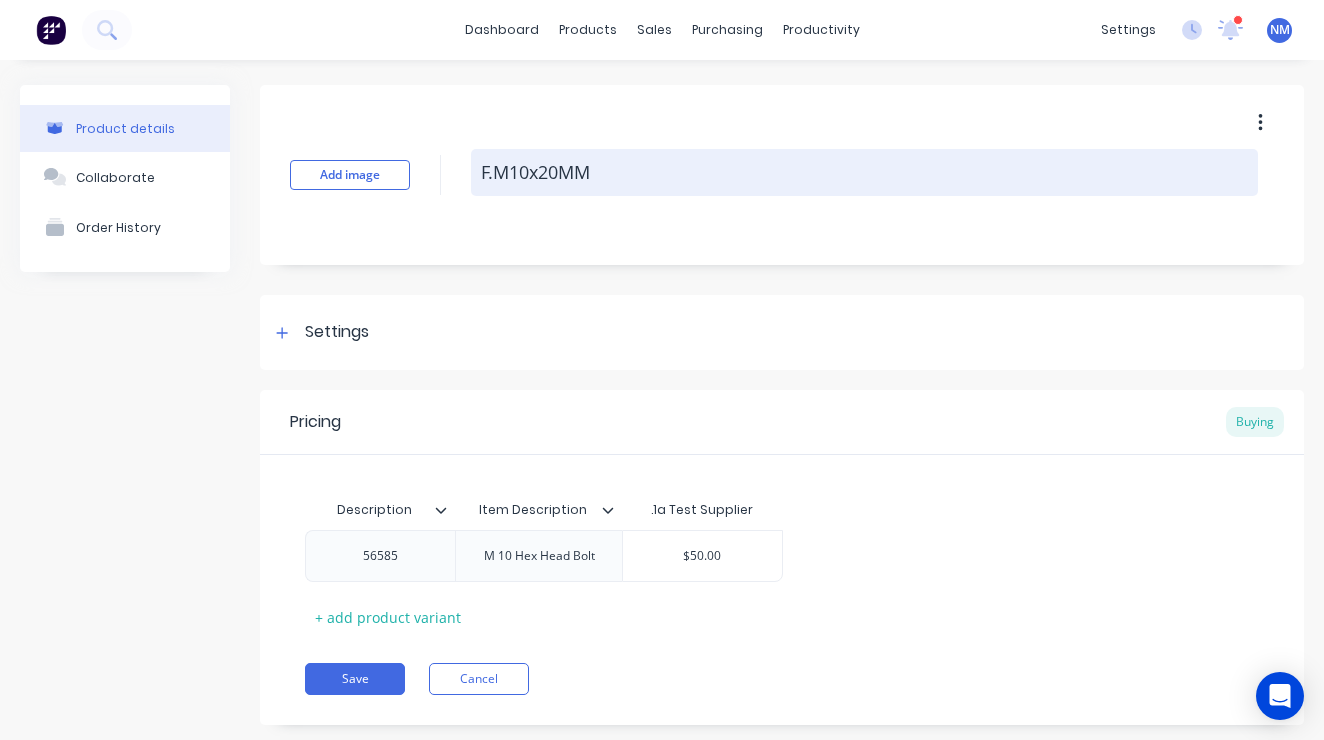 type on "x" 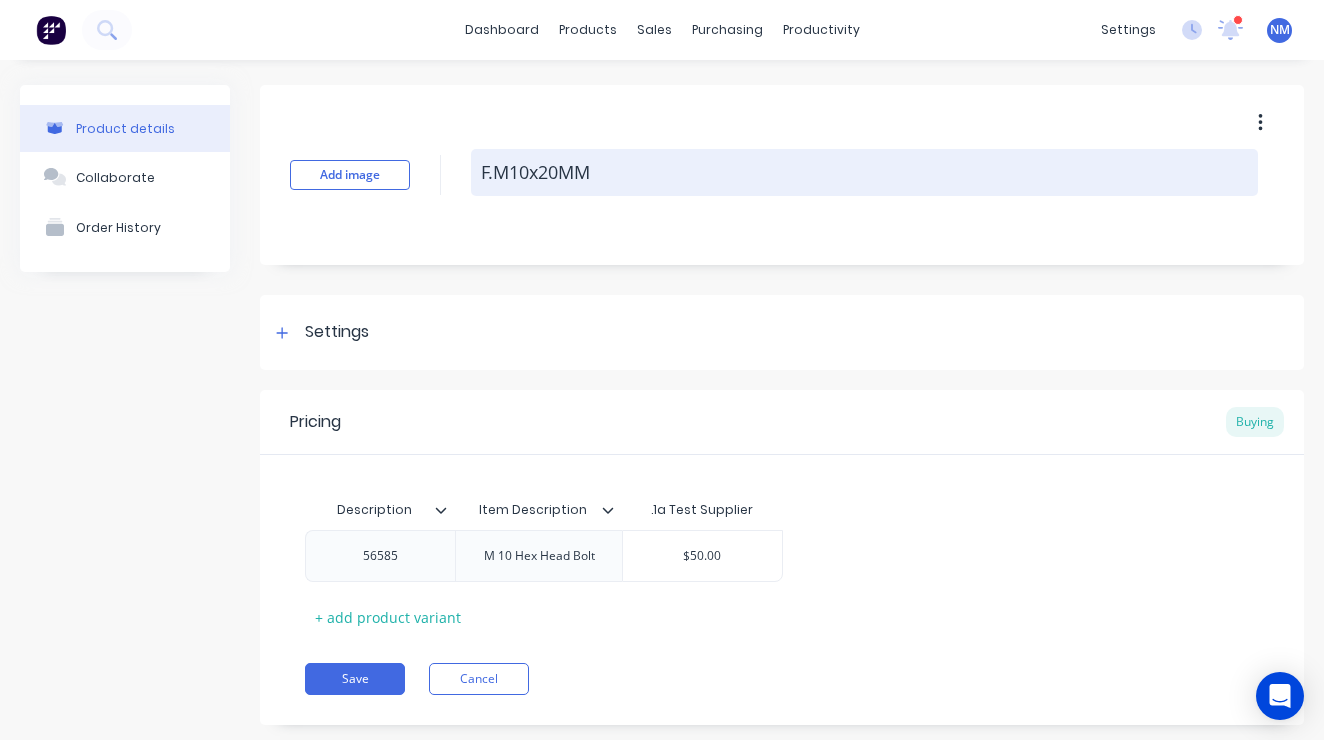type on "F.M10x20MMH" 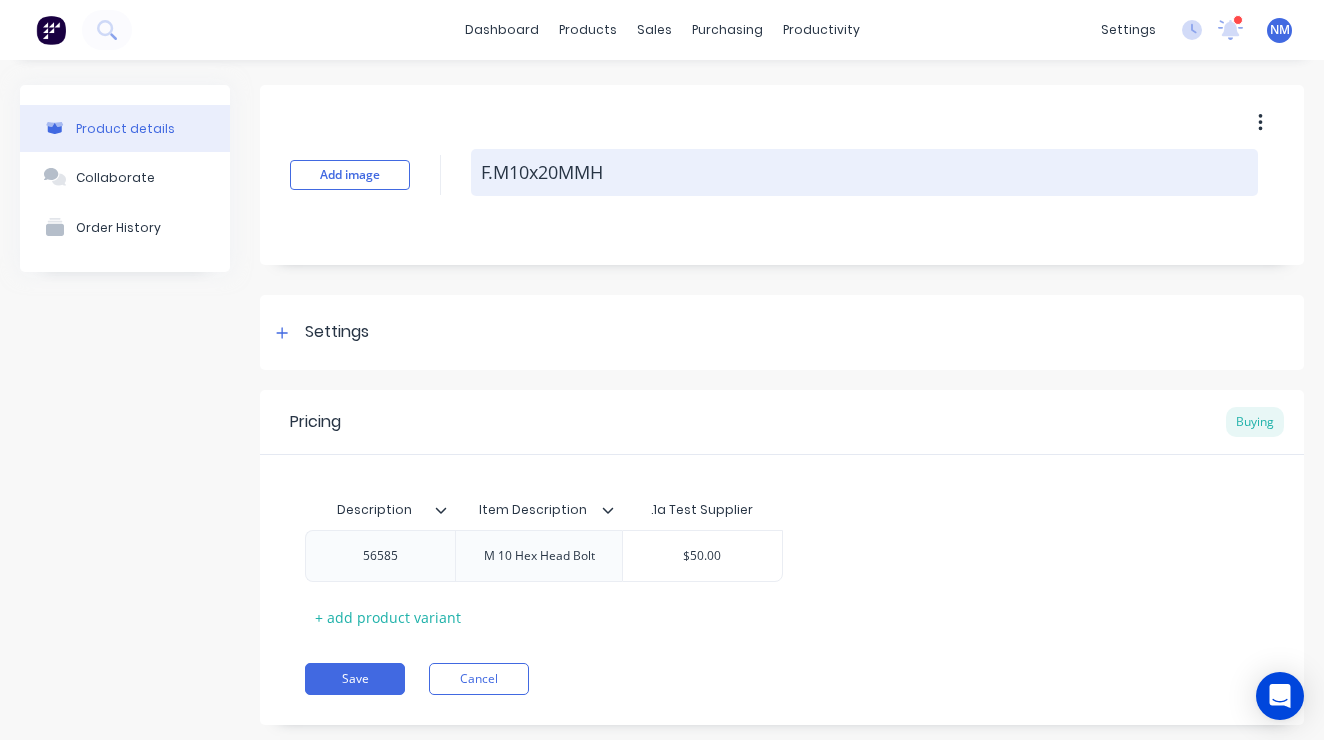 type on "x" 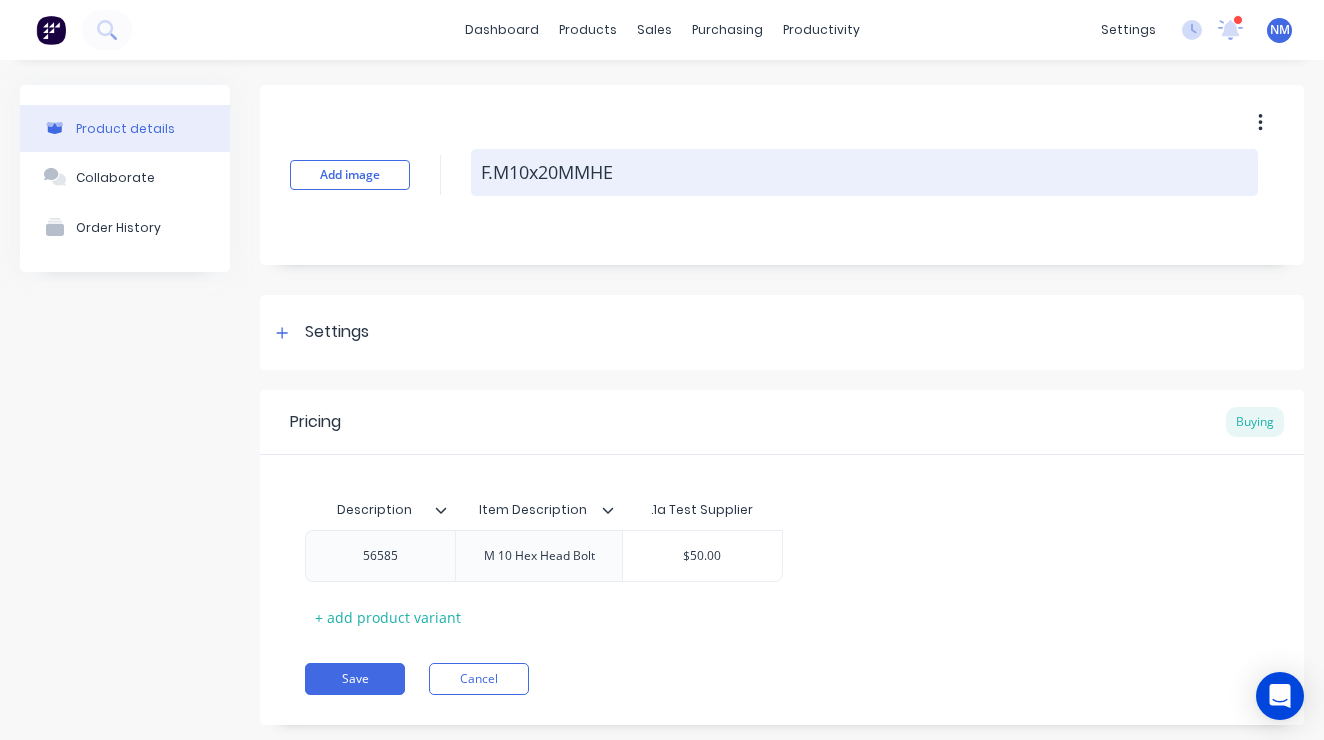 type on "x" 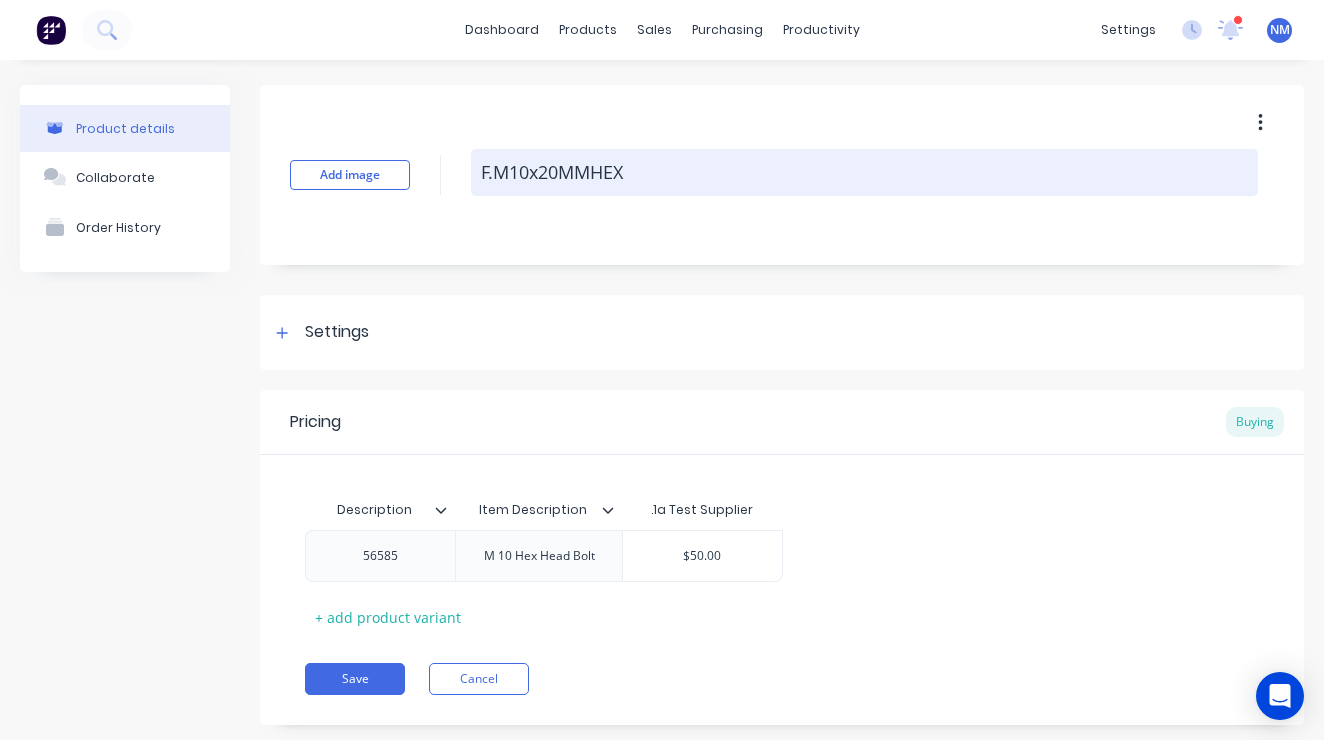 type on "x" 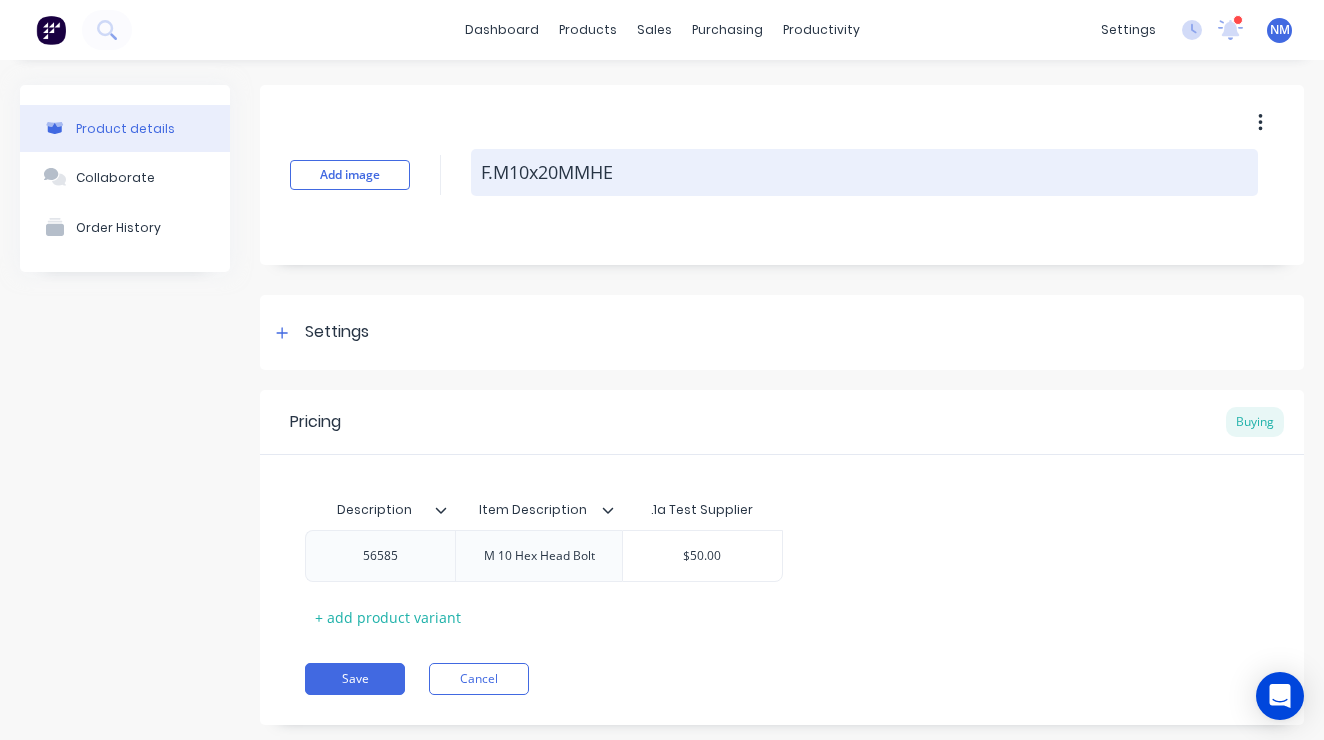 type on "x" 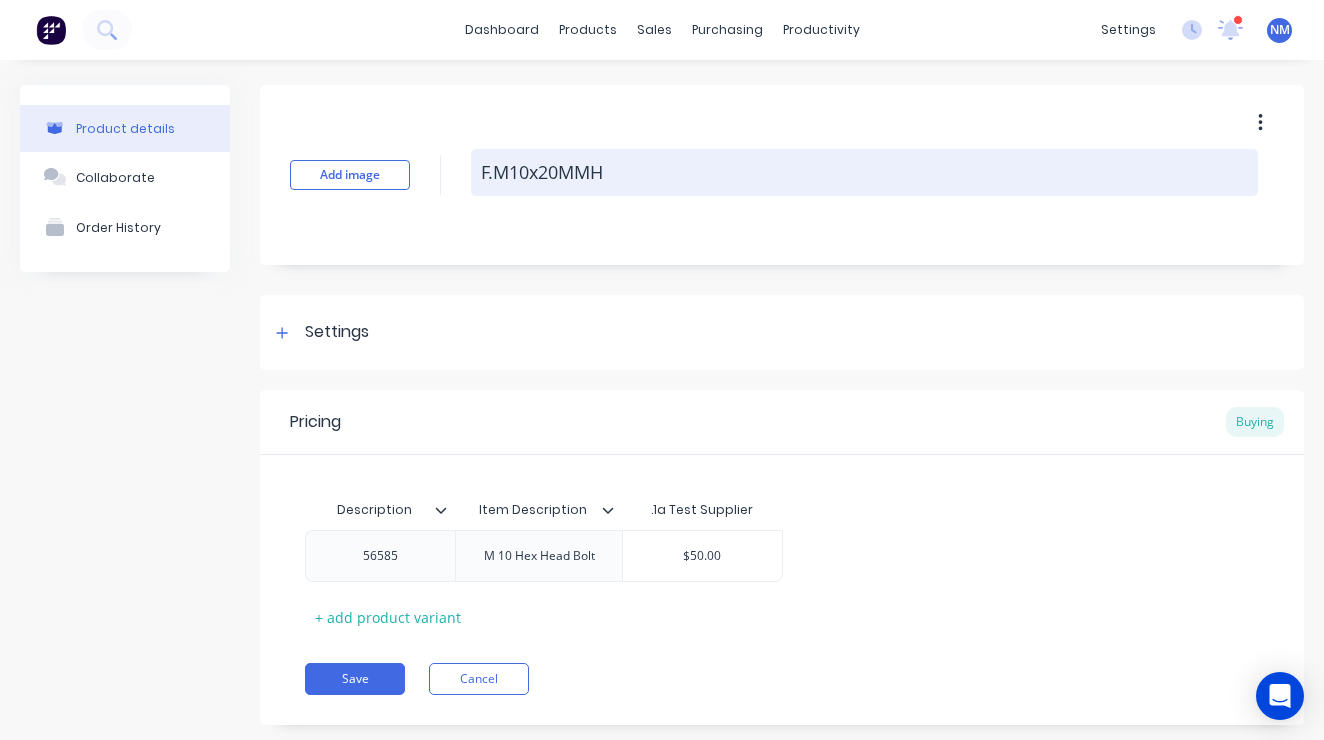 type on "x" 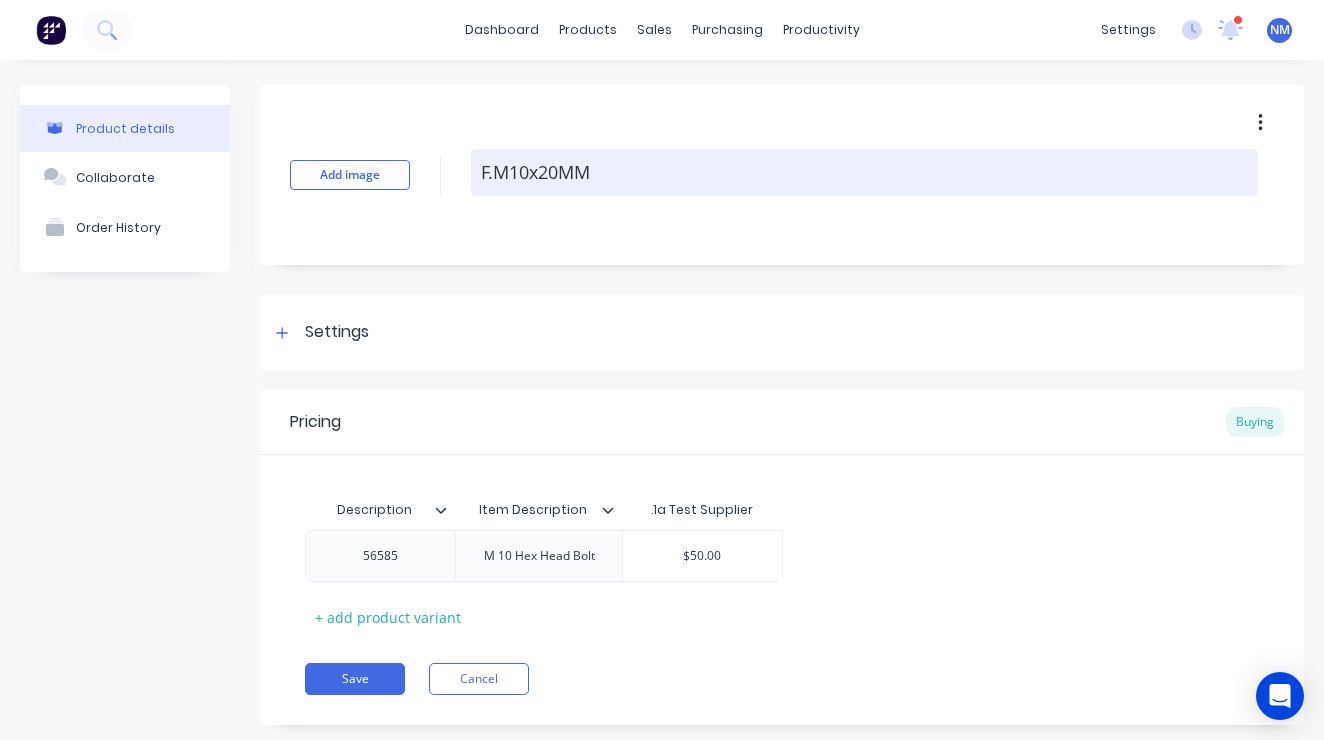 type on "x" 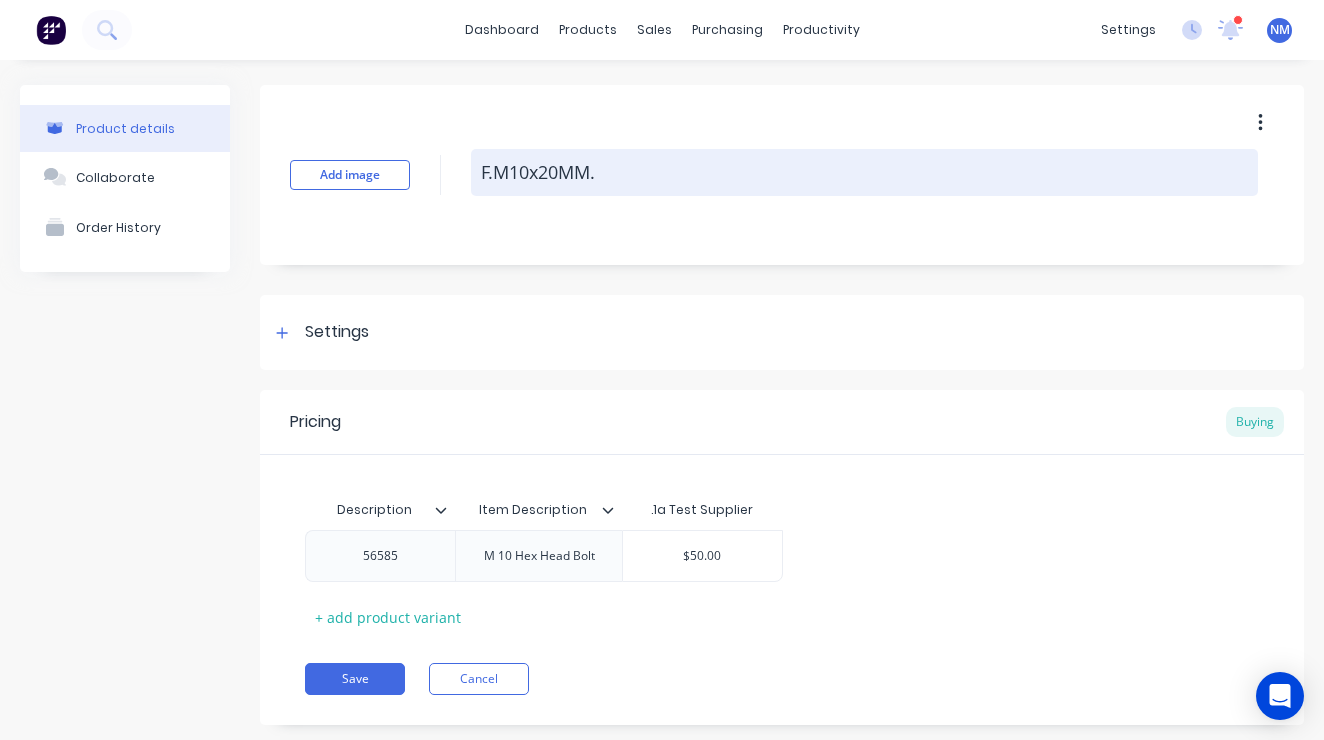 type on "x" 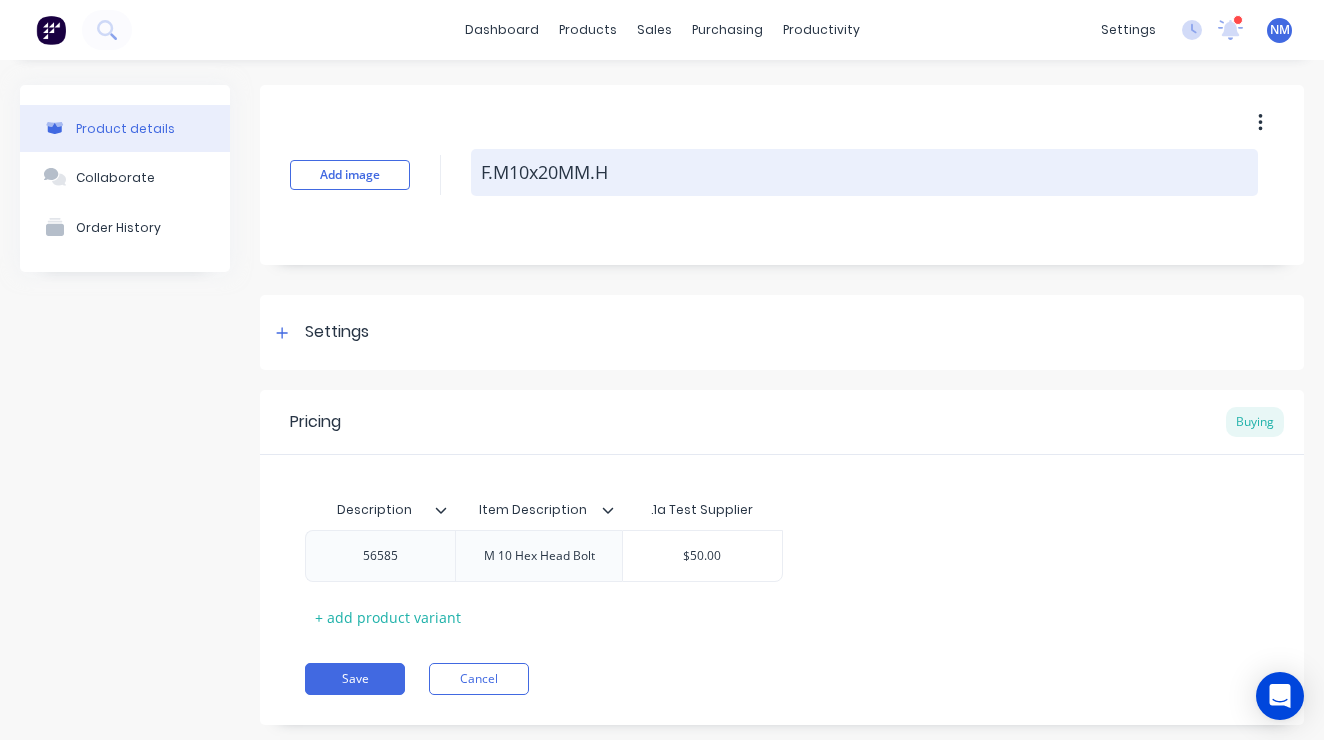 type on "x" 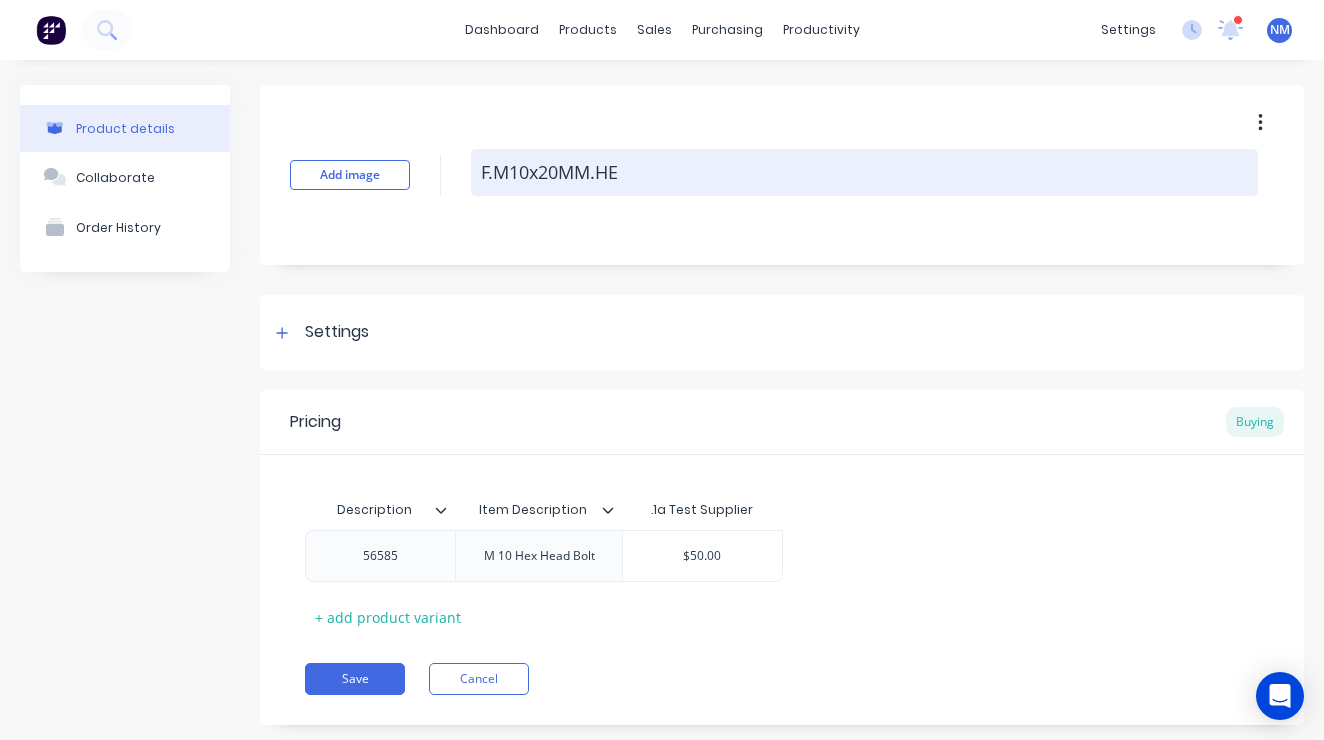 type on "x" 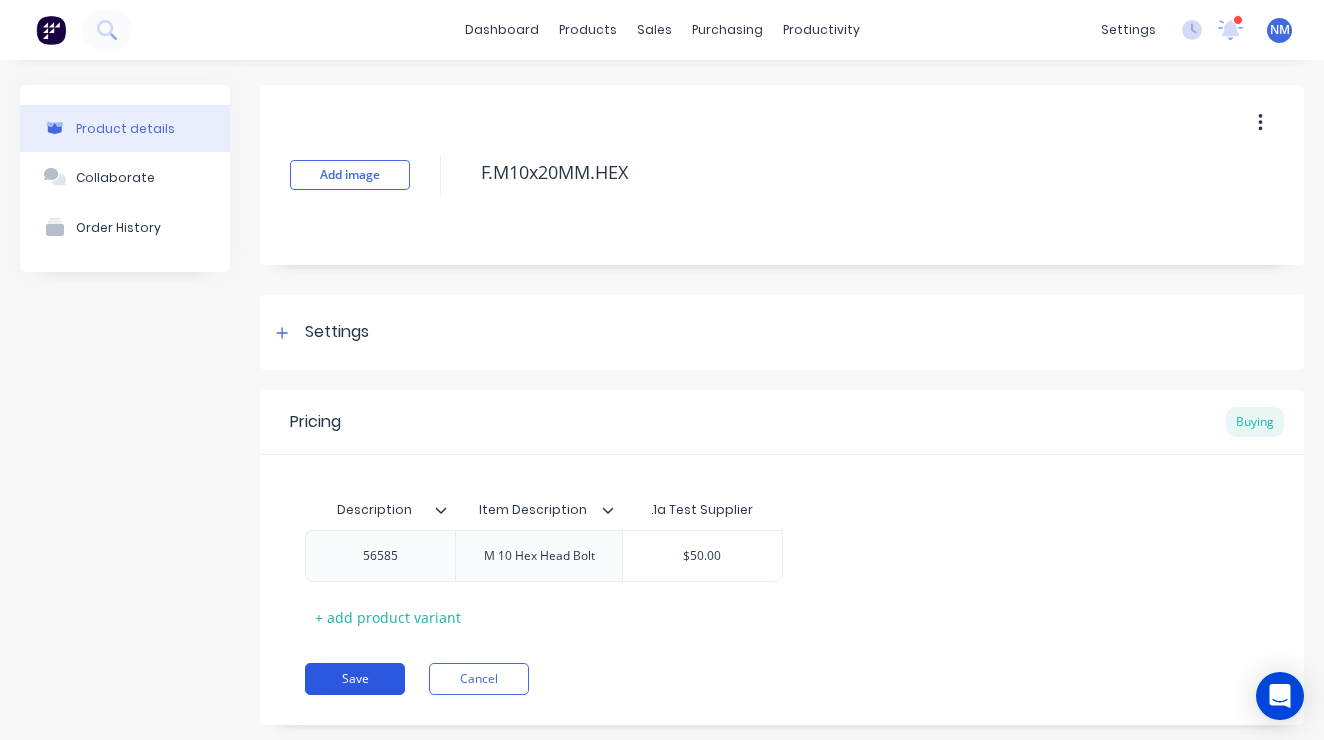 type on "F.M10x20MM.HEX" 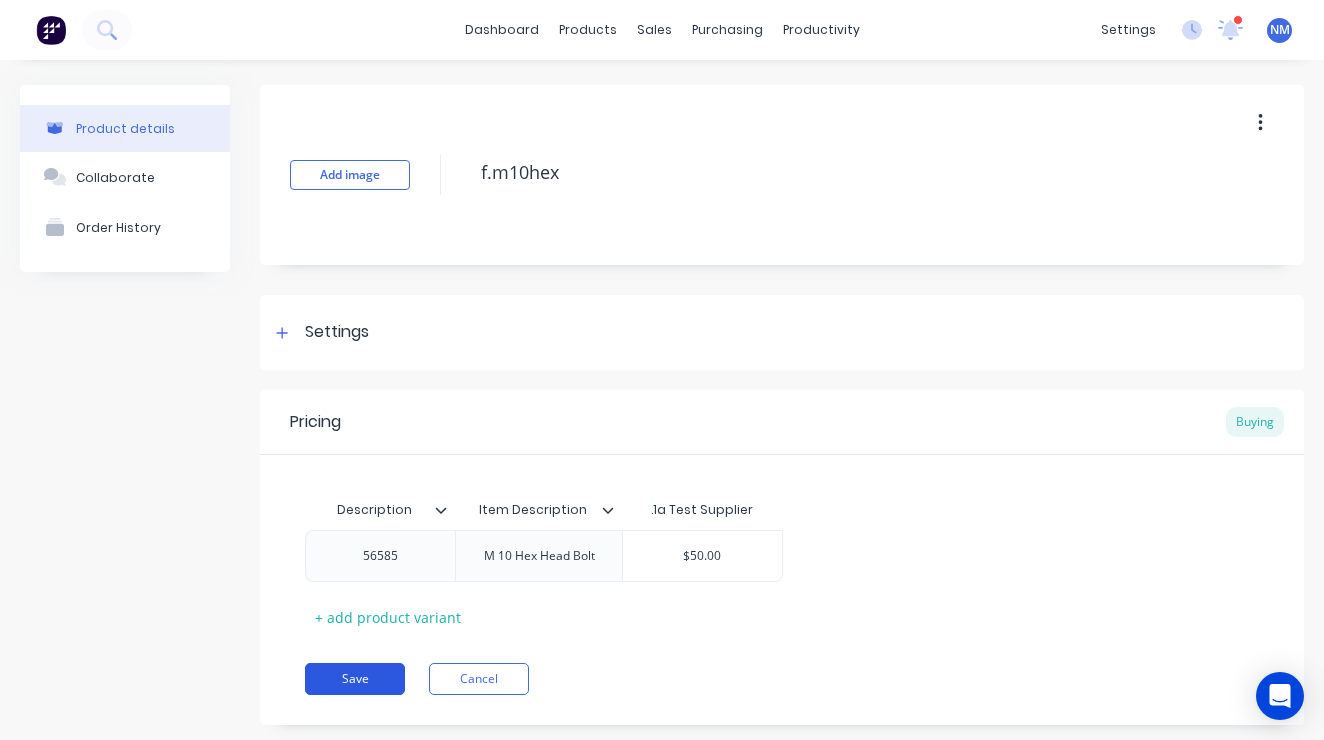 type on "x" 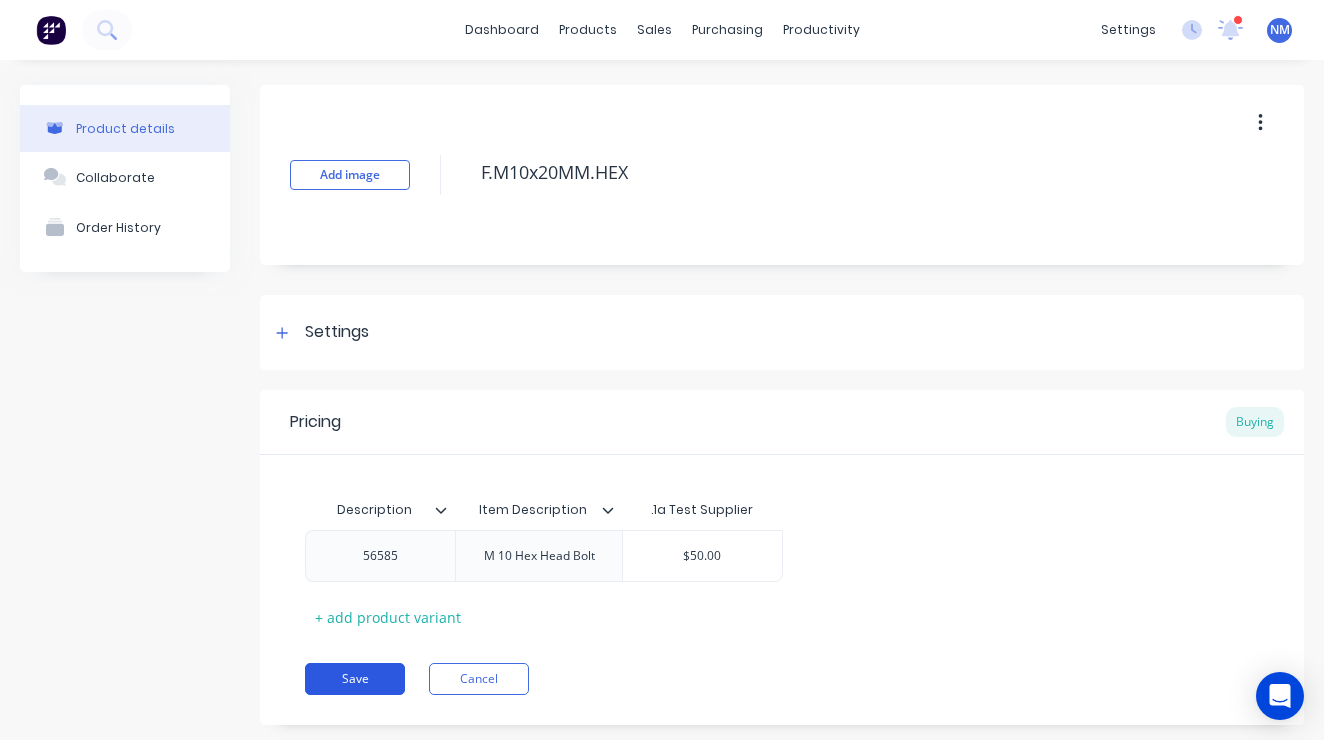 click on "Save" at bounding box center (355, 679) 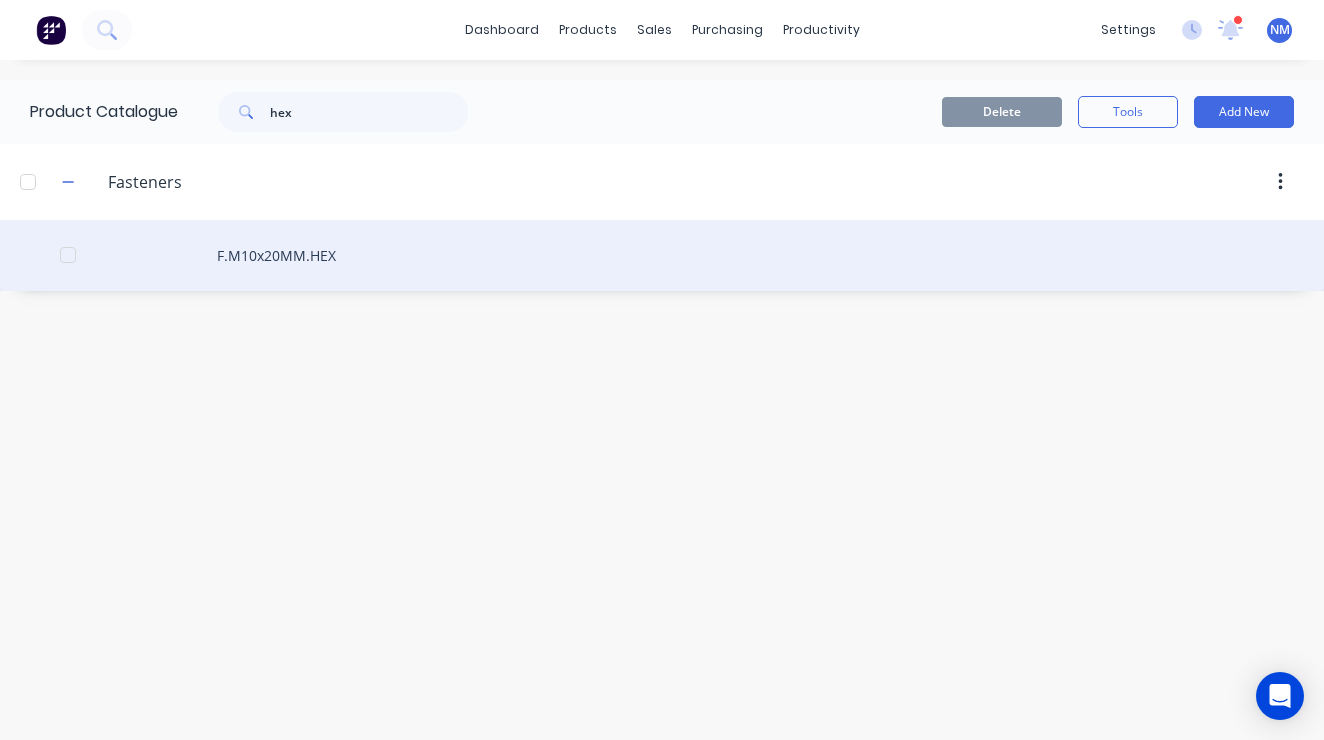 click on "F.M10x20MM.HEX" at bounding box center (662, 255) 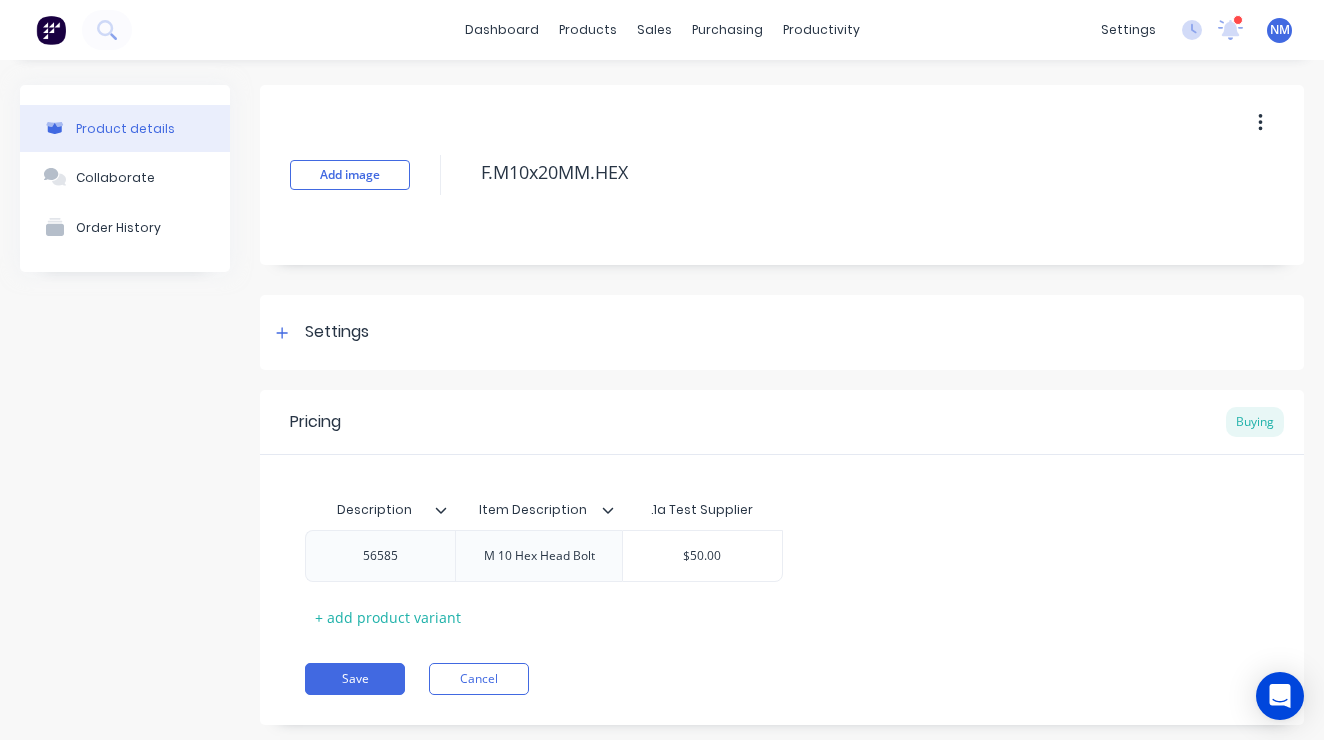 scroll, scrollTop: 0, scrollLeft: 0, axis: both 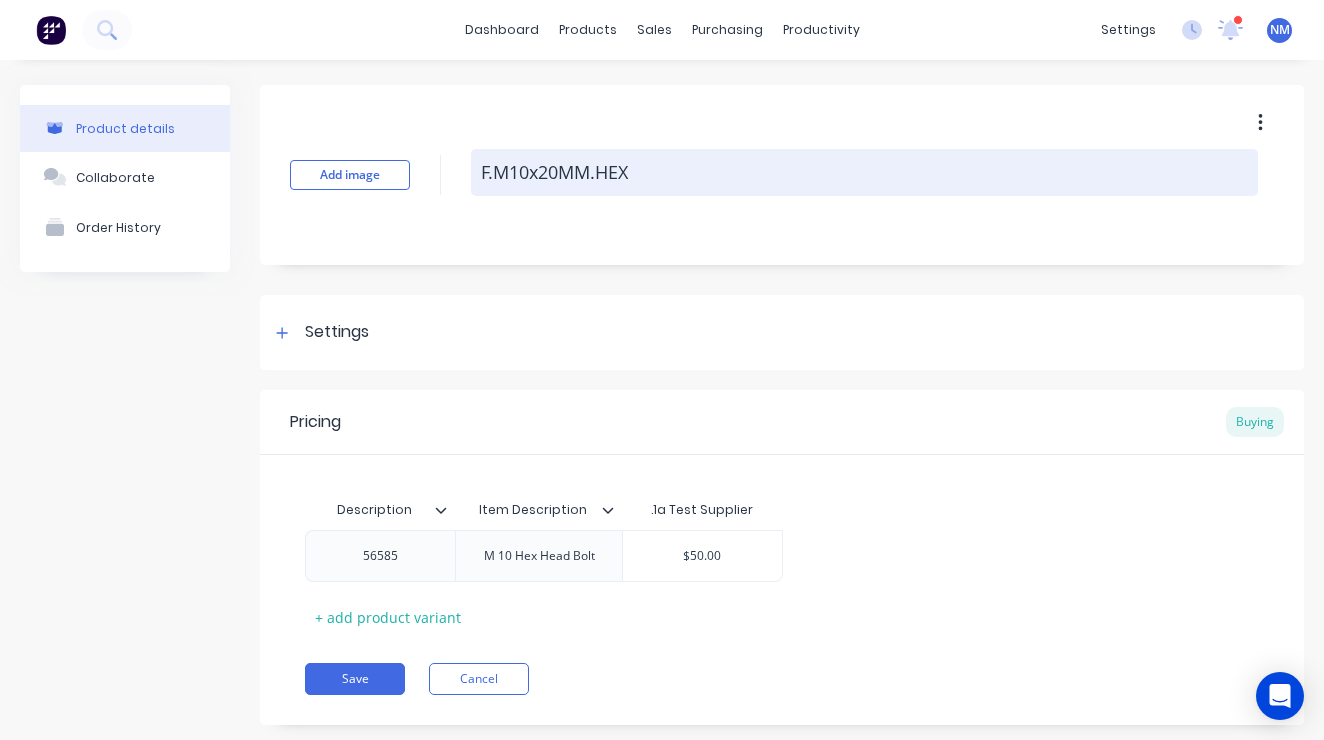 drag, startPoint x: 478, startPoint y: 176, endPoint x: 642, endPoint y: 169, distance: 164.14932 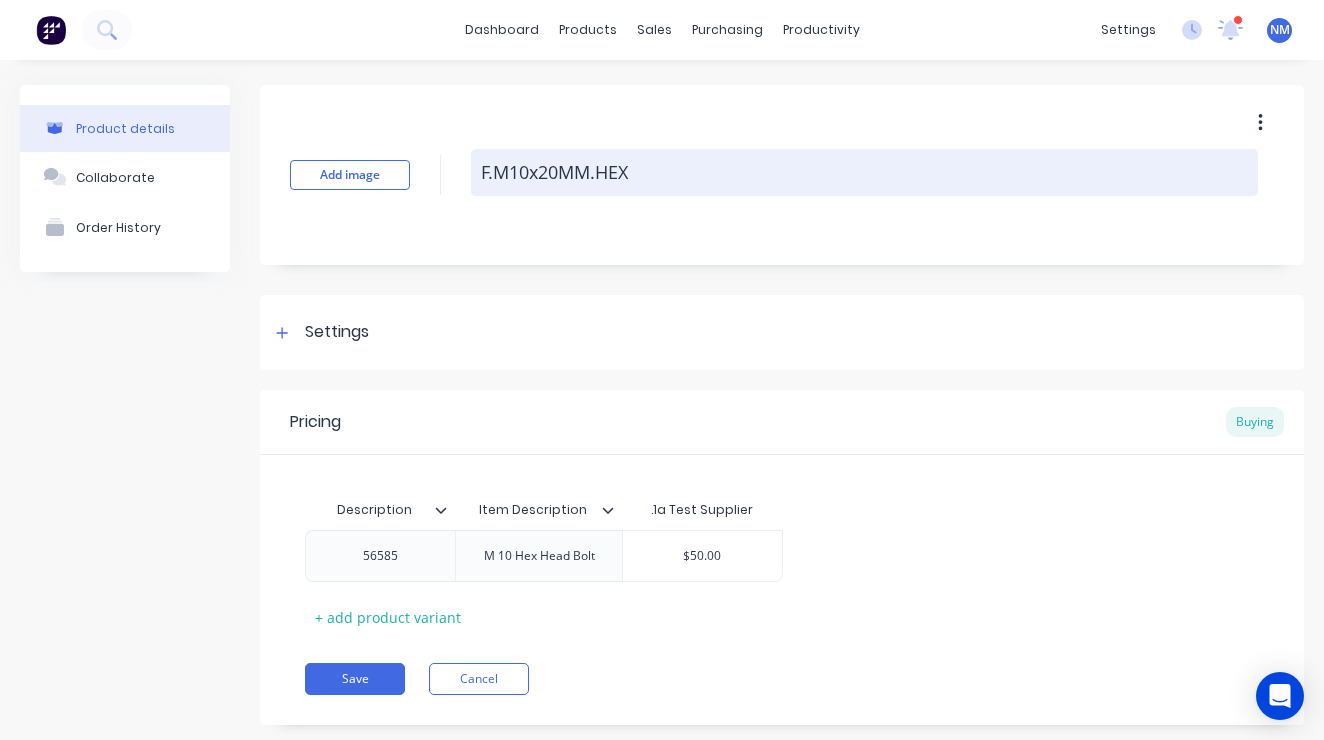 click on "F.M10x20MM.HEX" at bounding box center (864, 172) 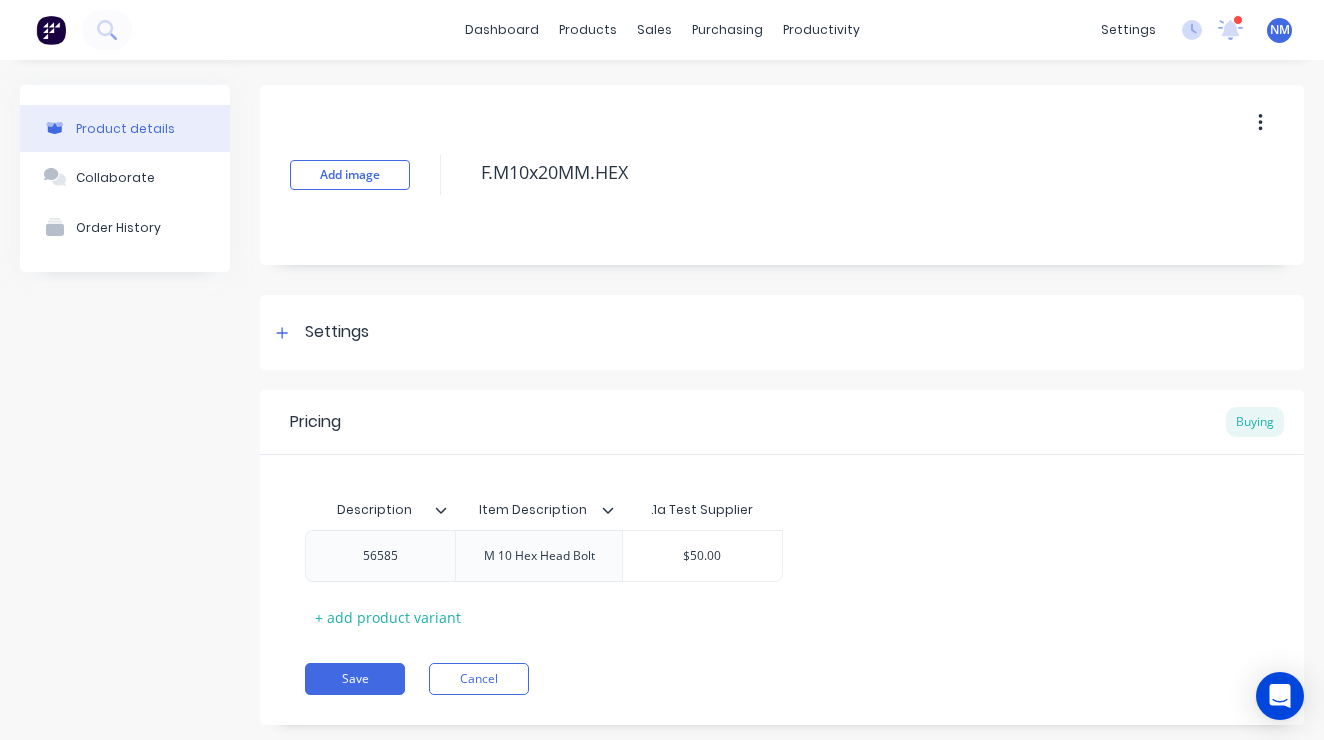 click at bounding box center (1260, 123) 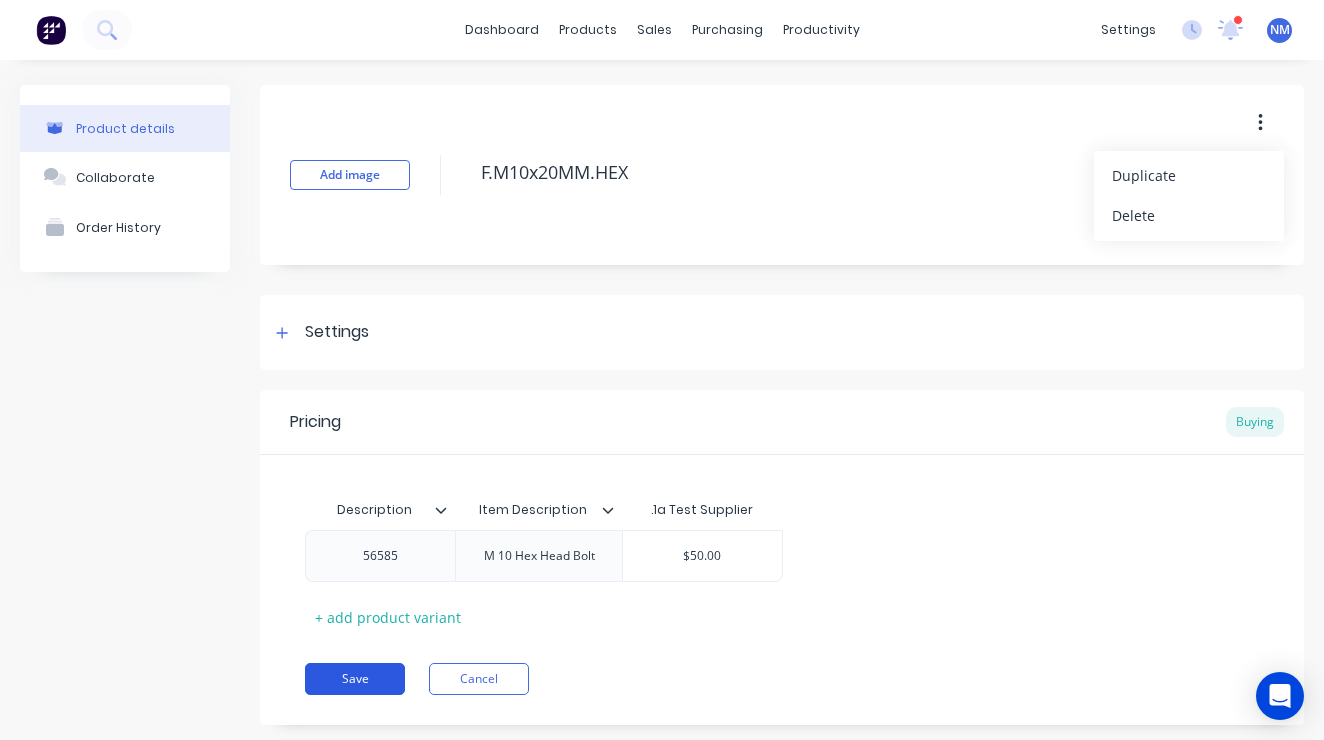 click on "Save" at bounding box center [355, 679] 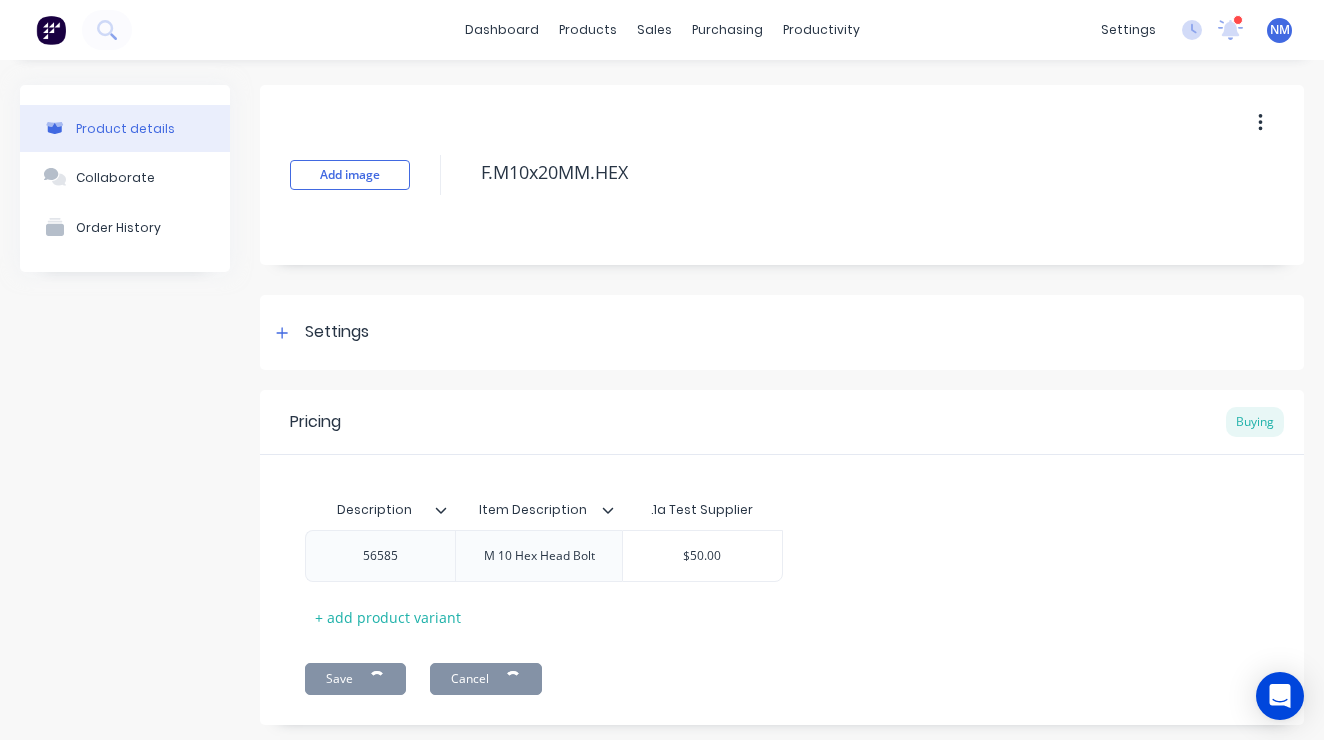 type on "x" 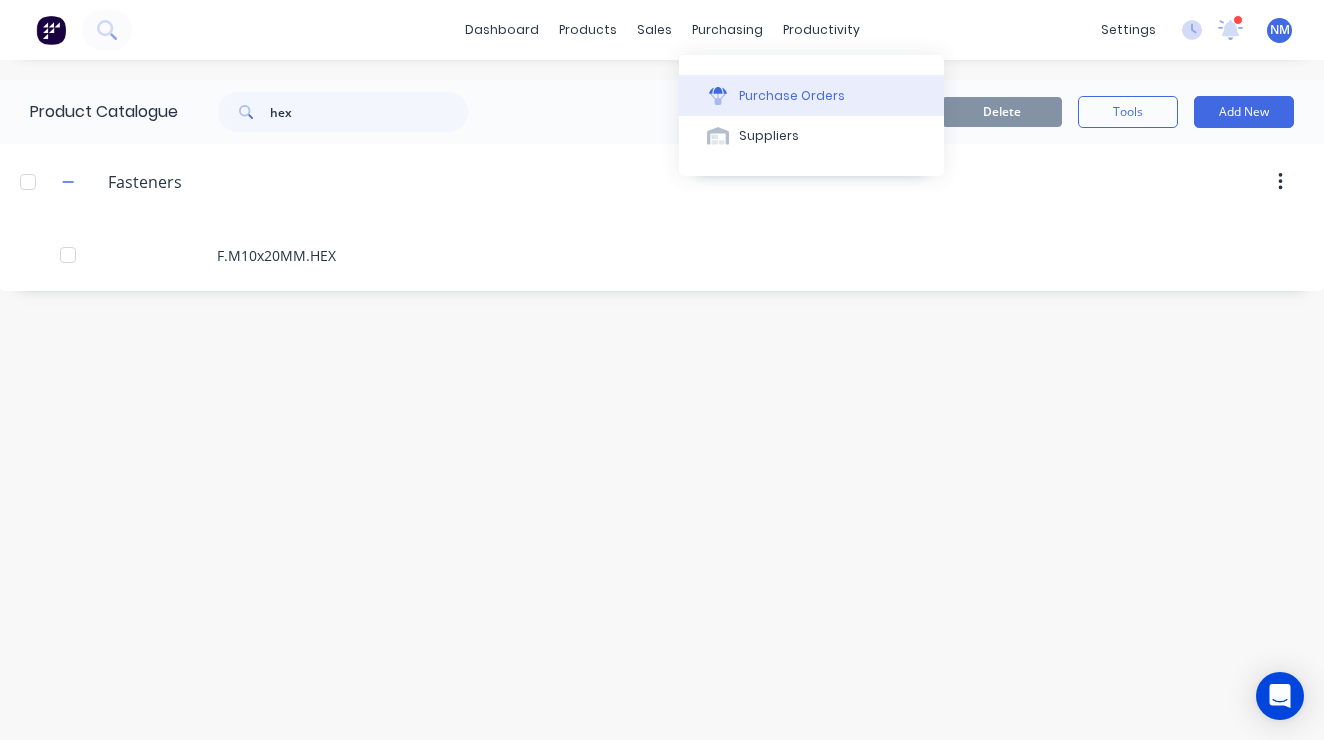 click on "Purchase Orders" at bounding box center [792, 96] 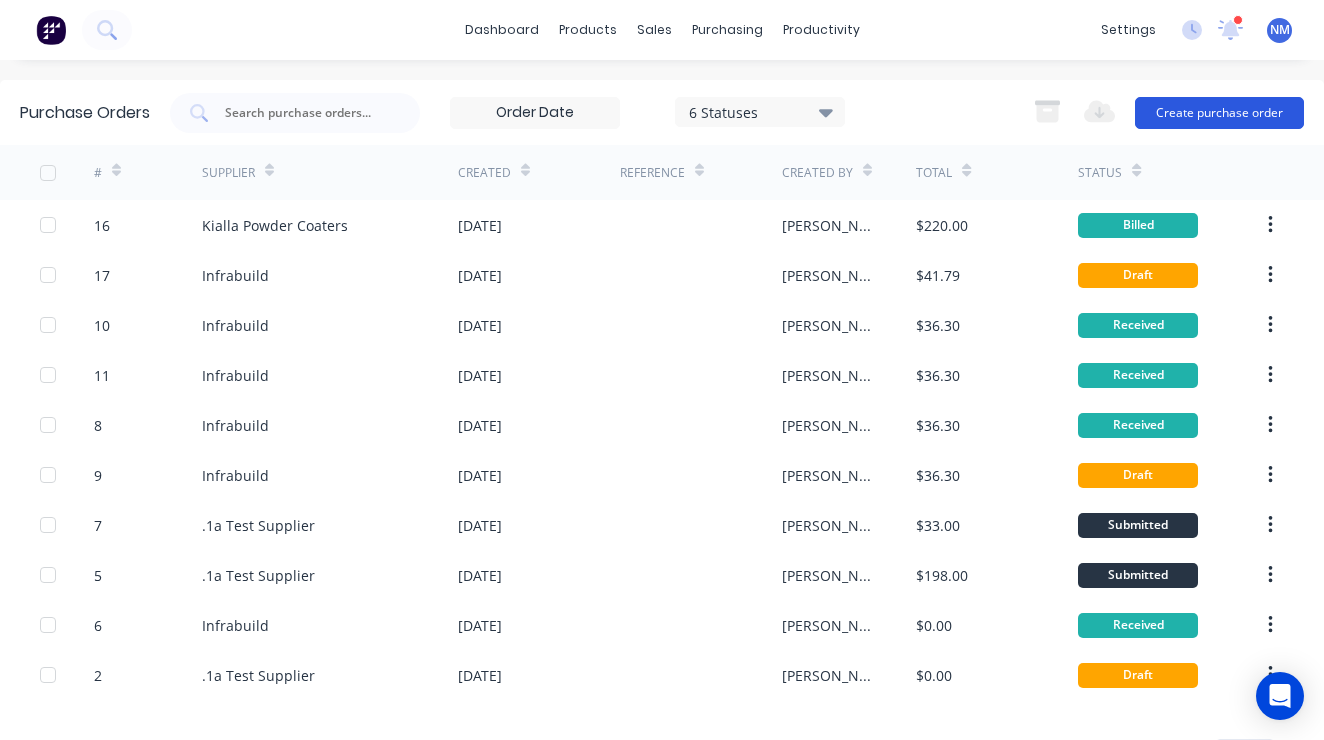 click on "Create purchase order" at bounding box center (1219, 113) 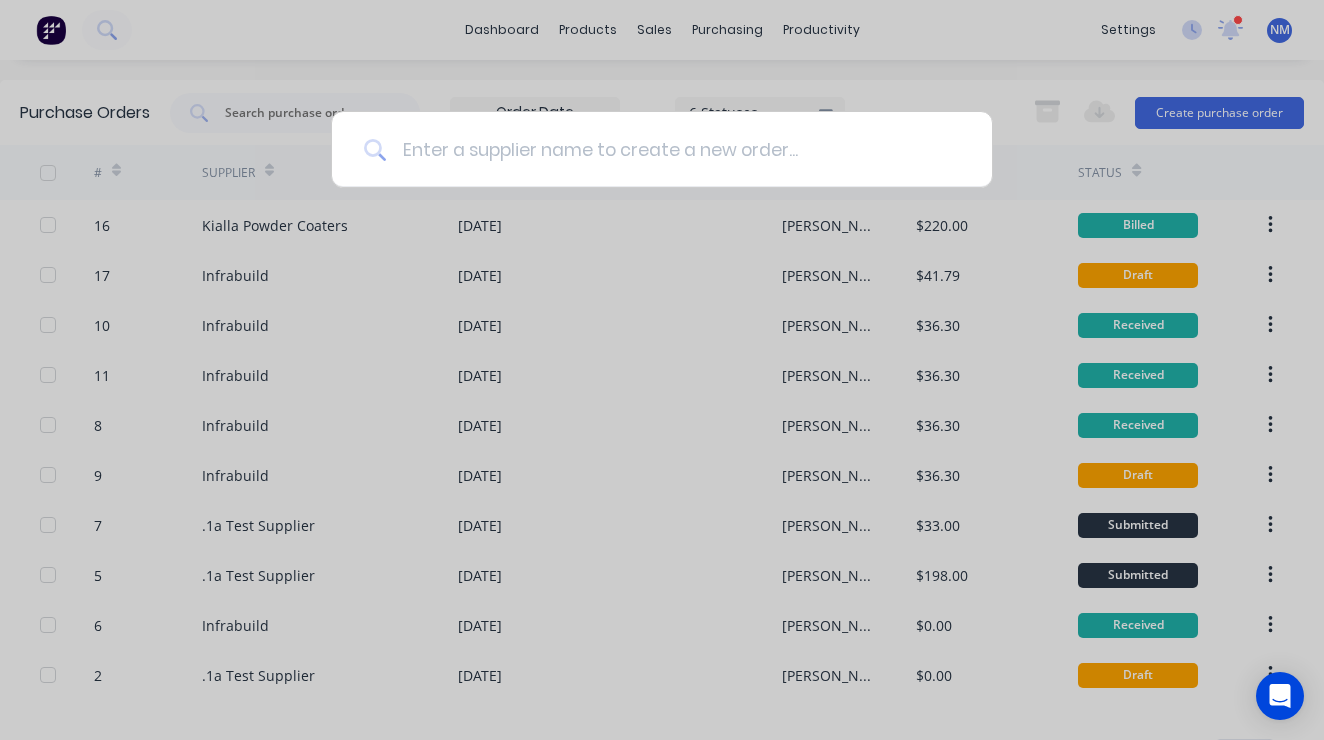 click at bounding box center (673, 149) 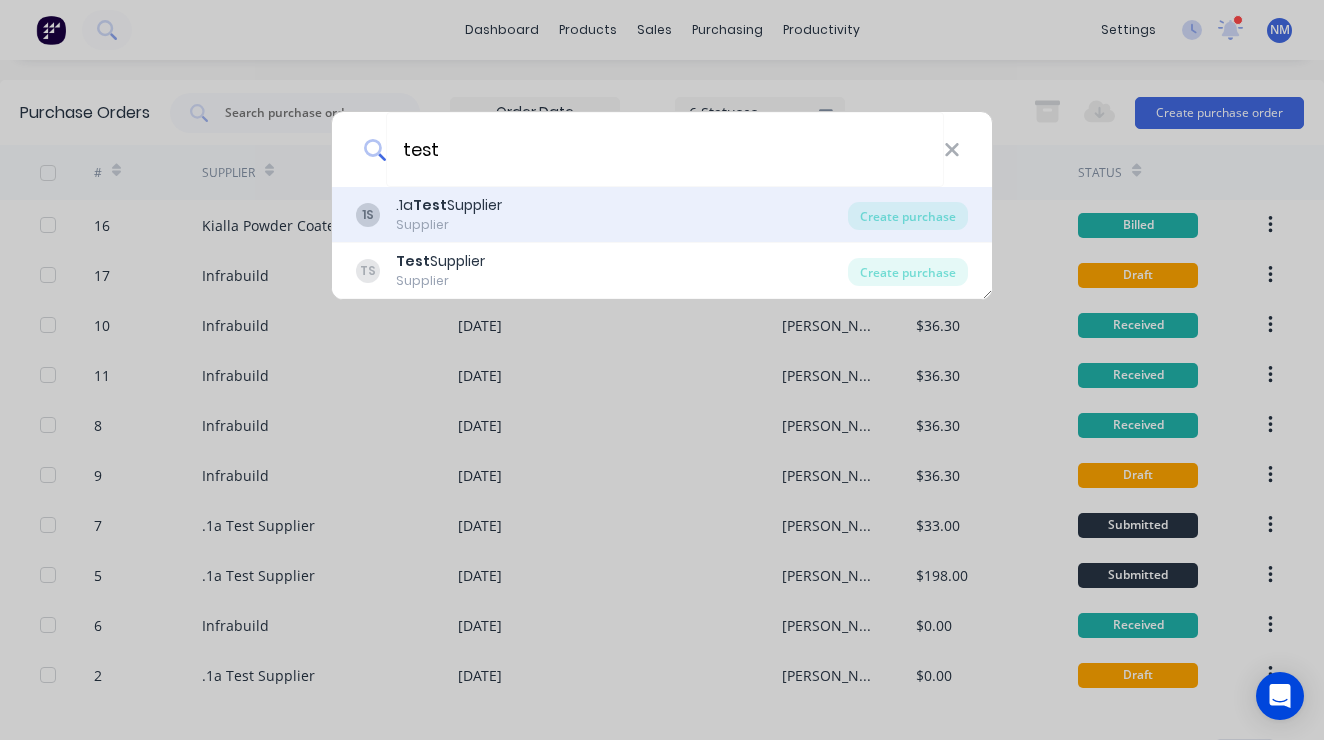 type on "test" 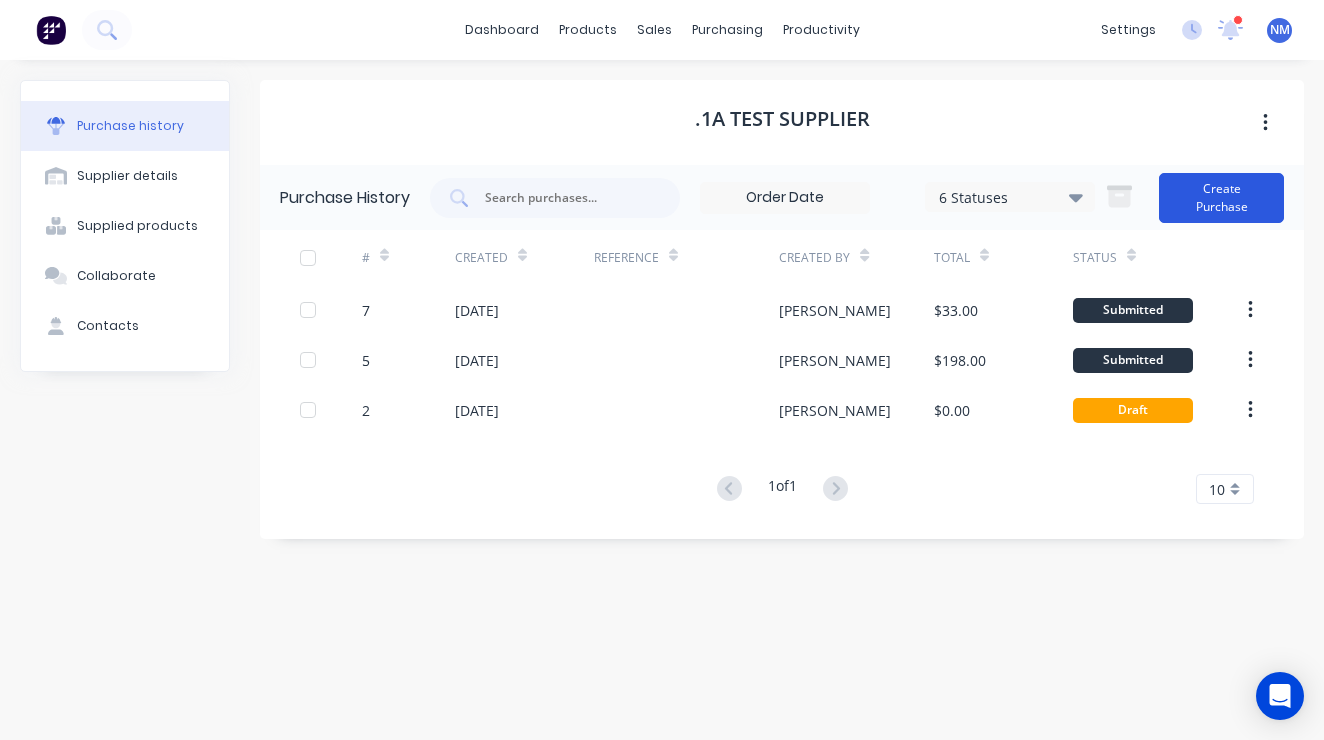 click on "Create Purchase" at bounding box center (1221, 198) 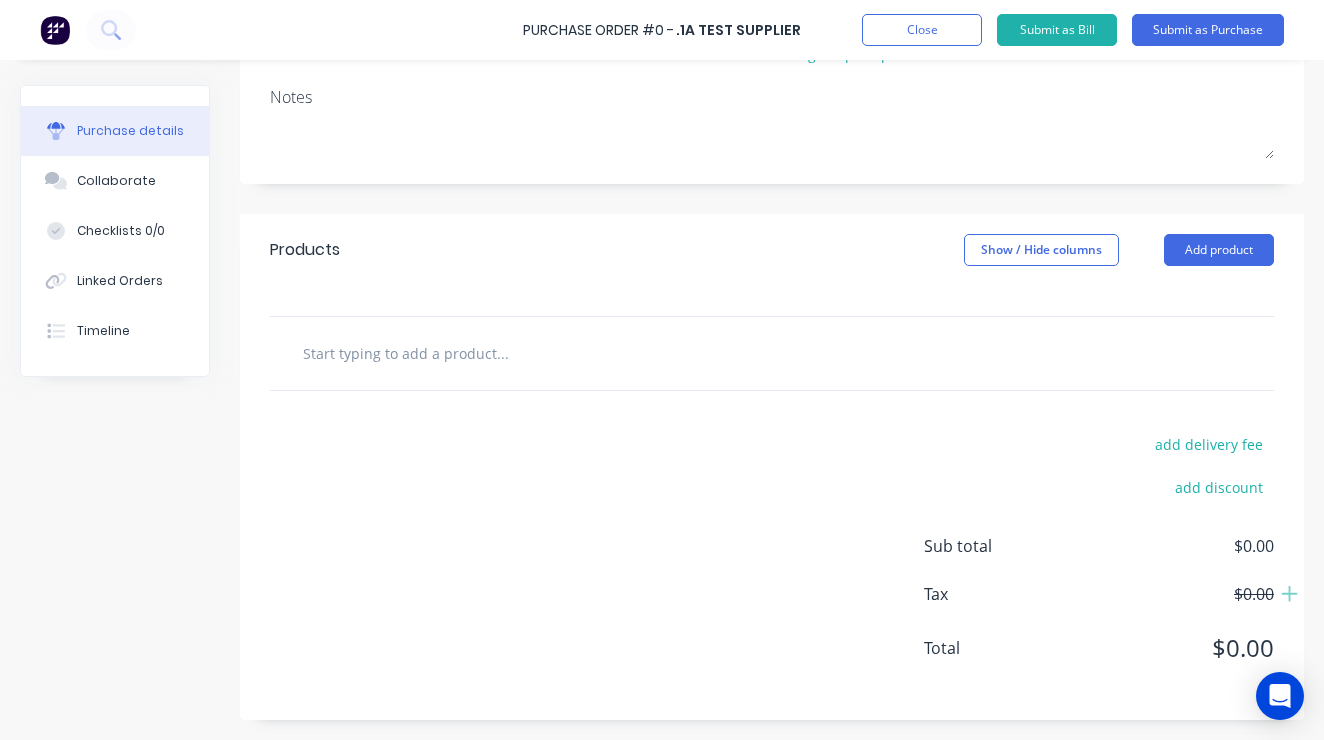 scroll, scrollTop: 283, scrollLeft: 0, axis: vertical 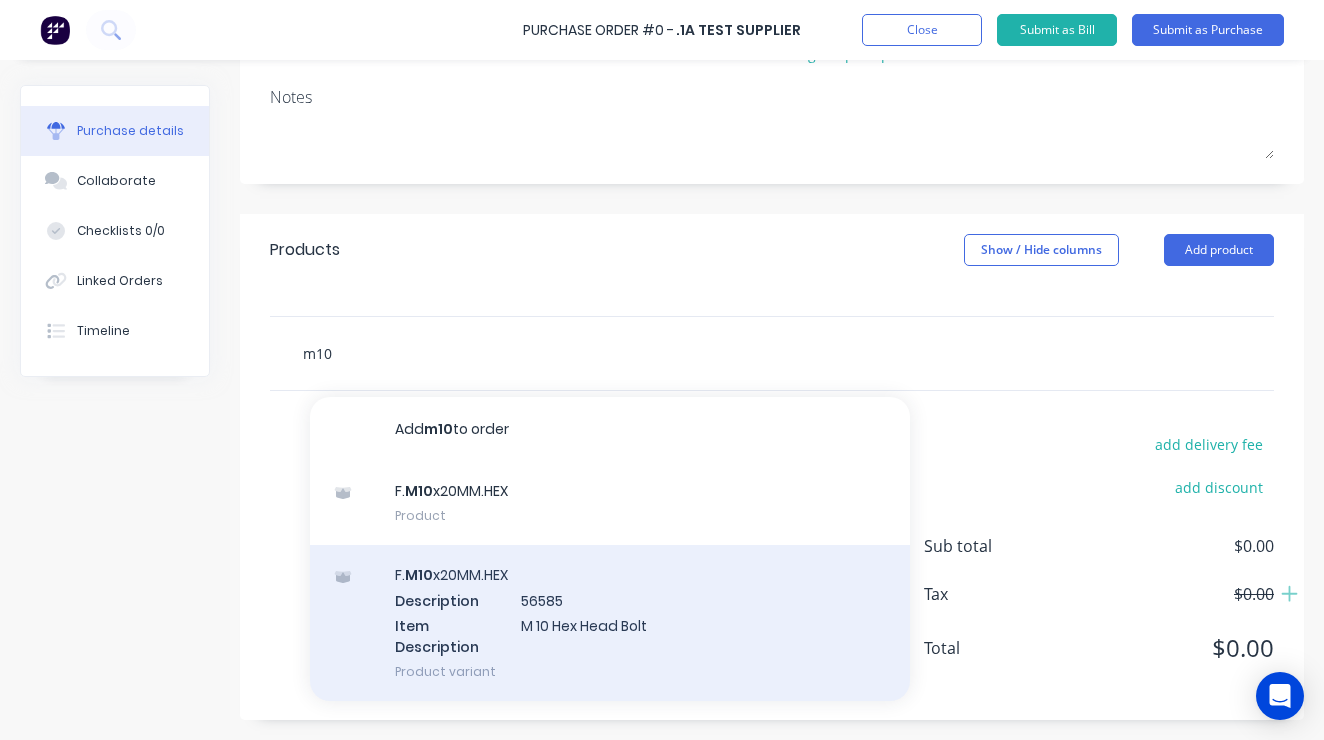 type on "m10" 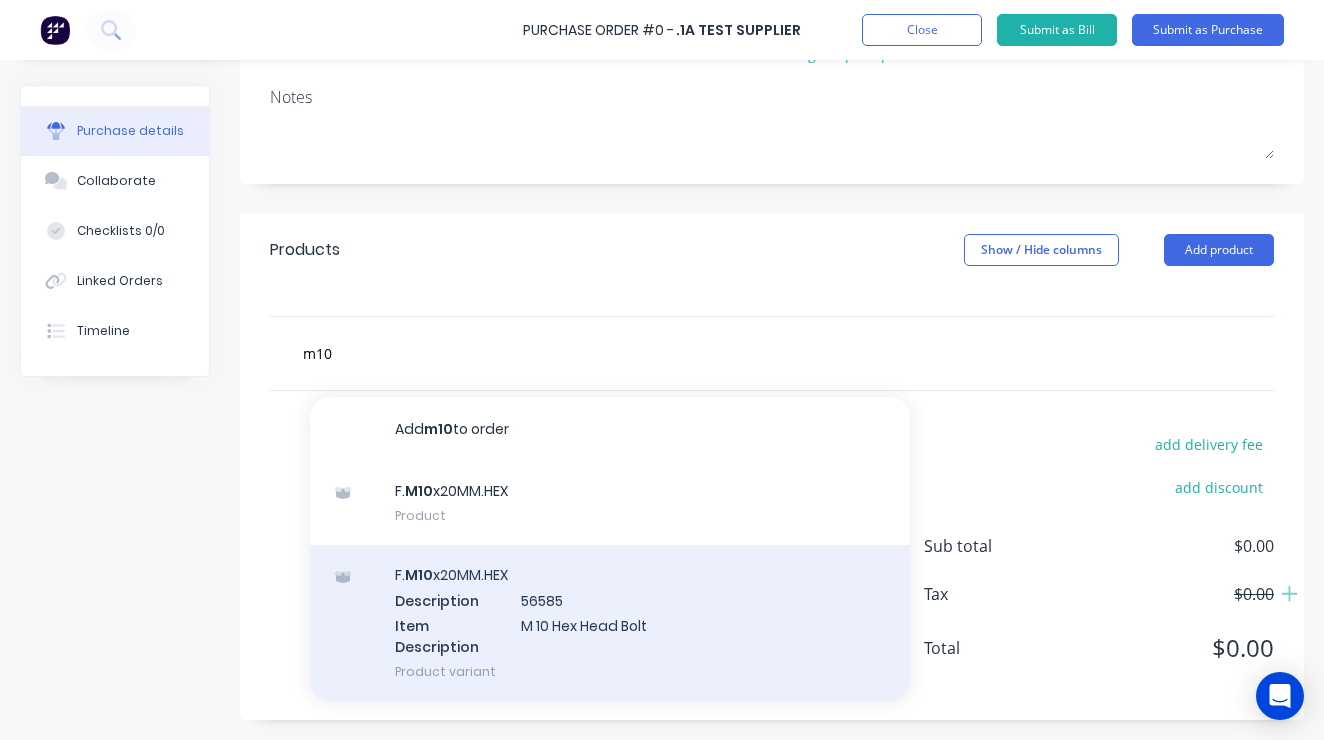 click on "F. M10 x20MM.HEX Description 56585 Item Description M 10 Hex Head Bolt Product variant" at bounding box center (610, 623) 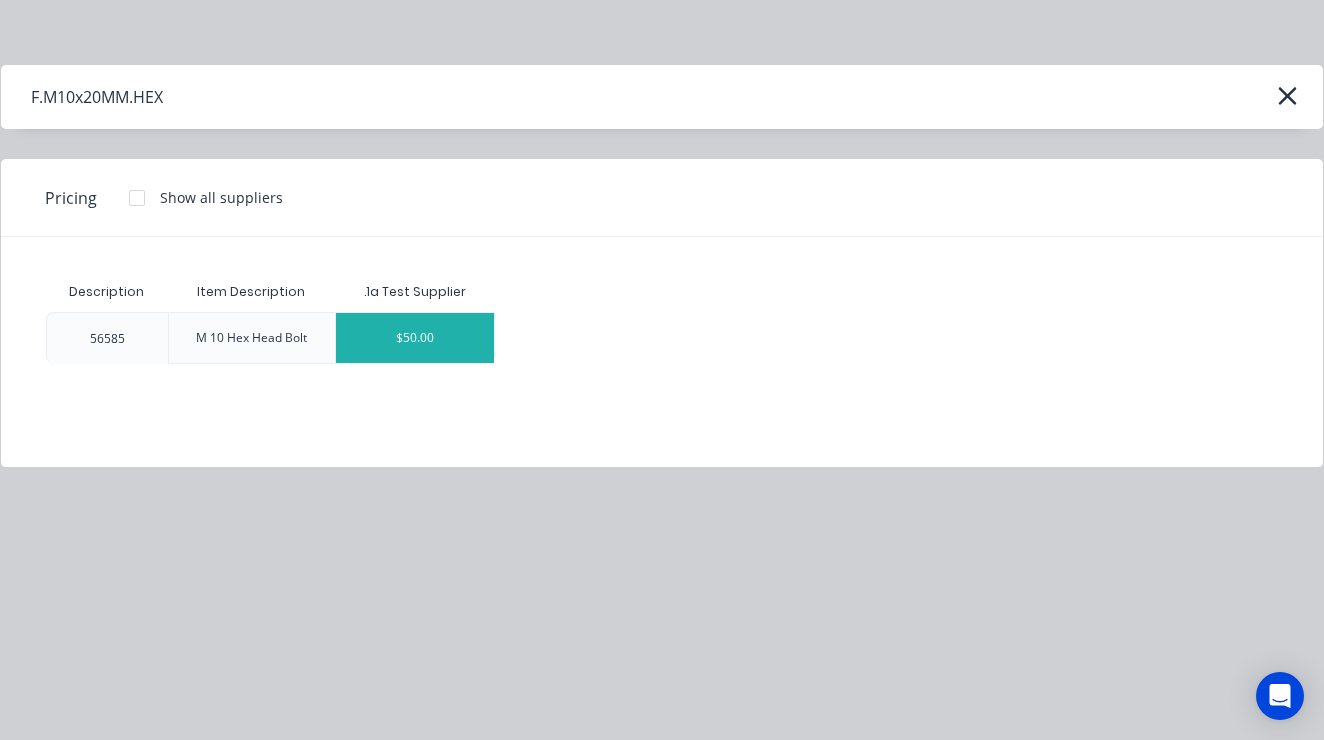 click on "$50.00" at bounding box center [415, 338] 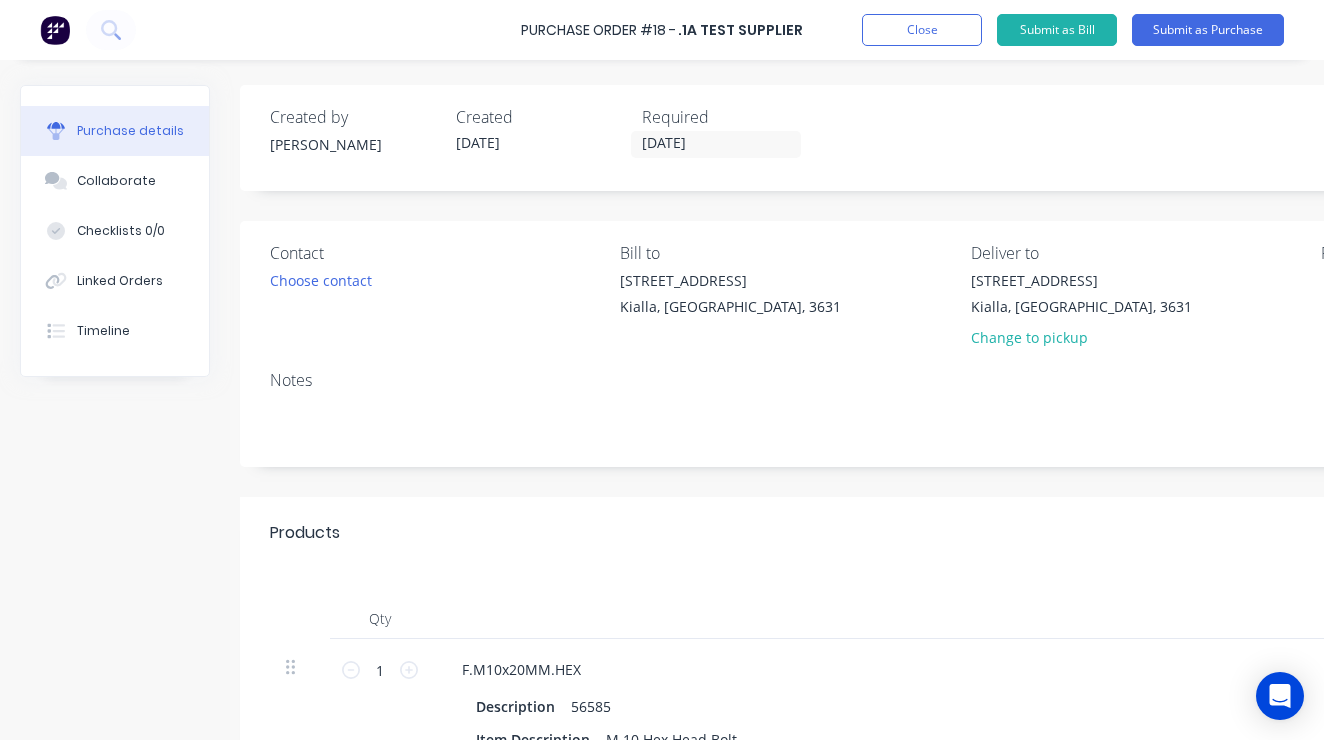 scroll, scrollTop: 0, scrollLeft: 0, axis: both 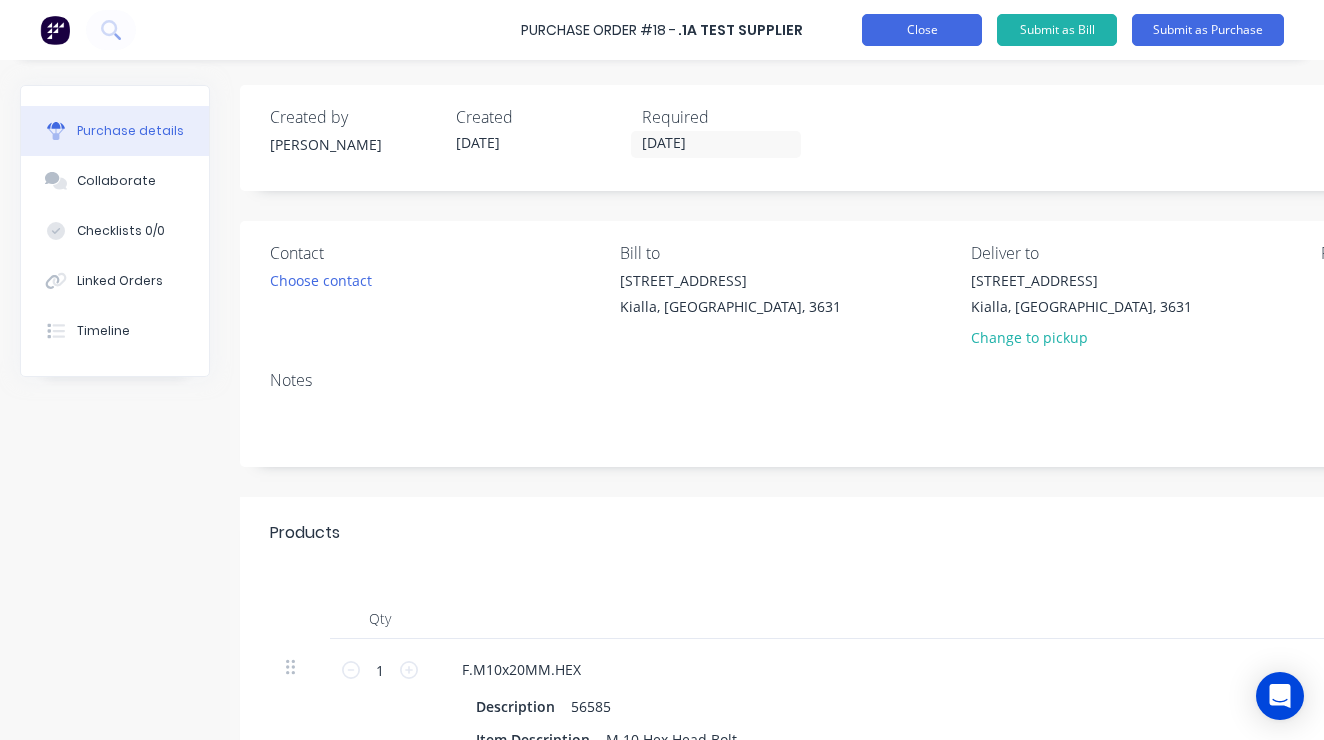 click on "Close" at bounding box center (922, 30) 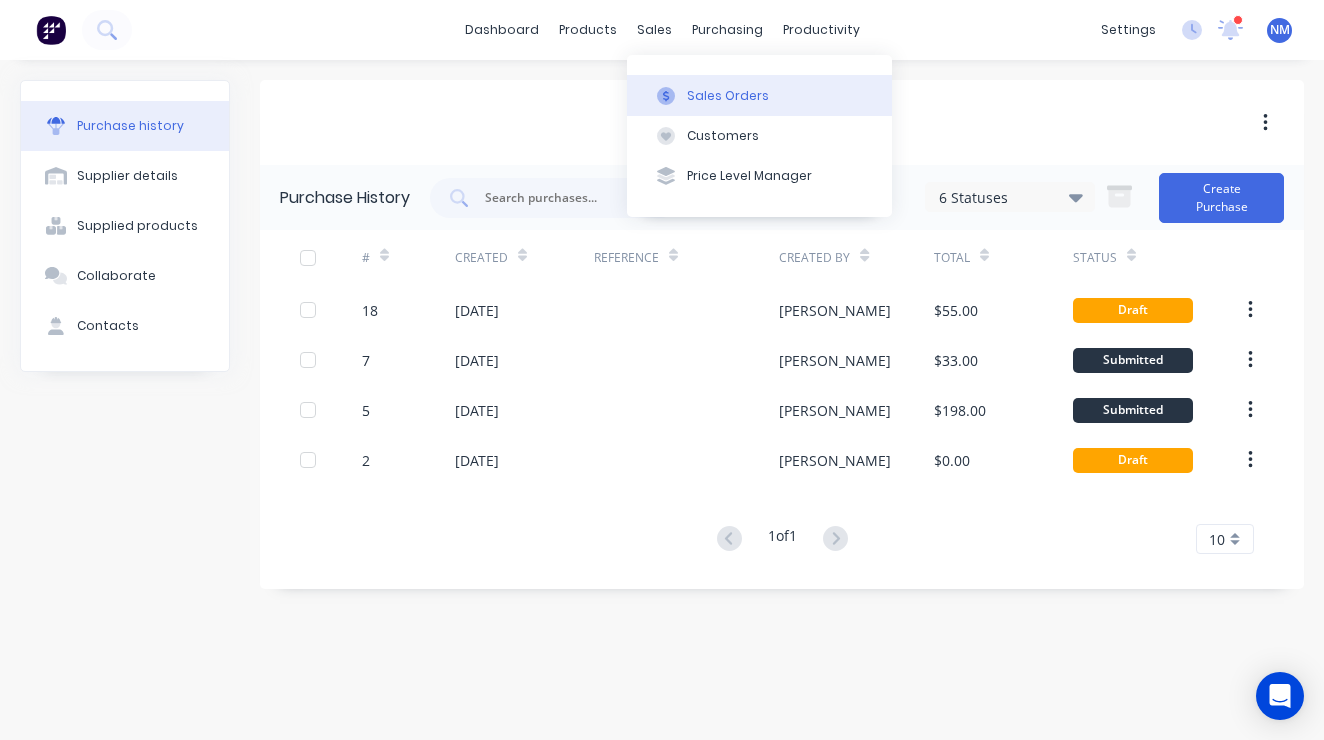 click on "Sales Orders" at bounding box center [759, 95] 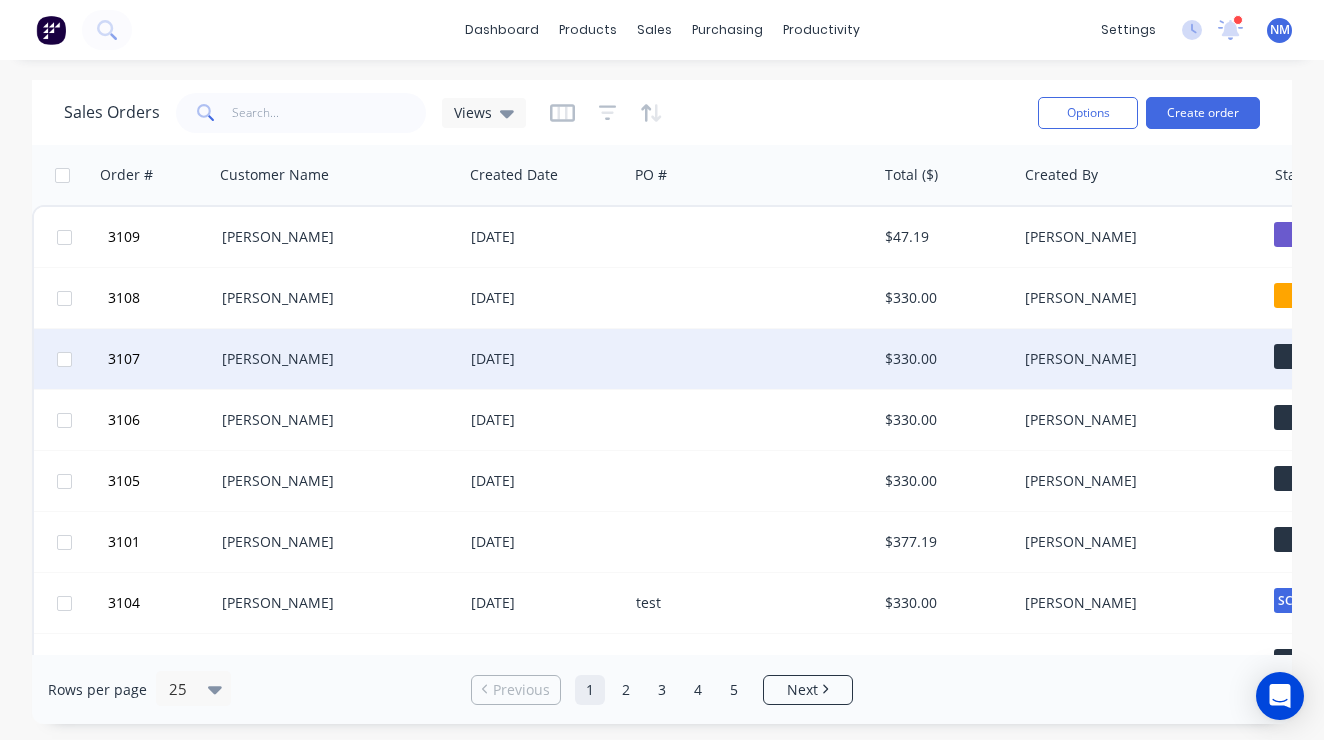 scroll, scrollTop: 0, scrollLeft: 0, axis: both 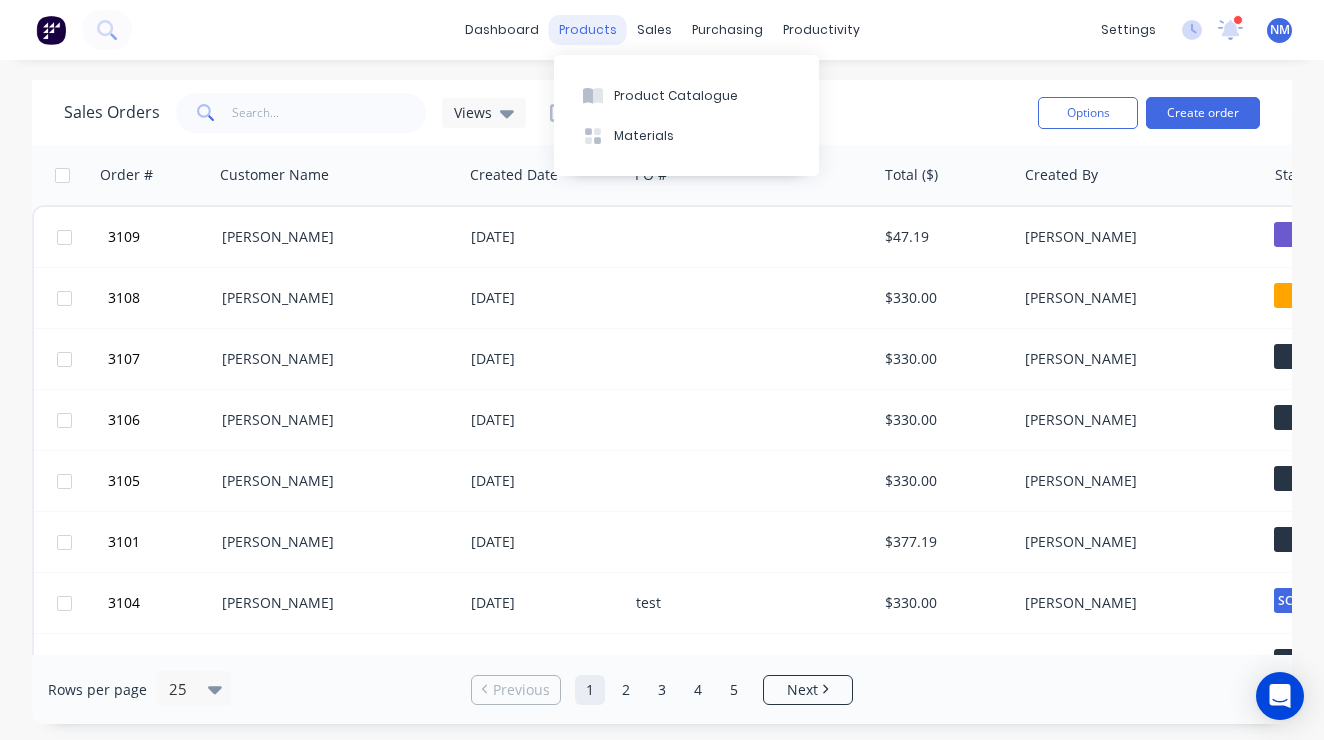 click on "products" at bounding box center (588, 30) 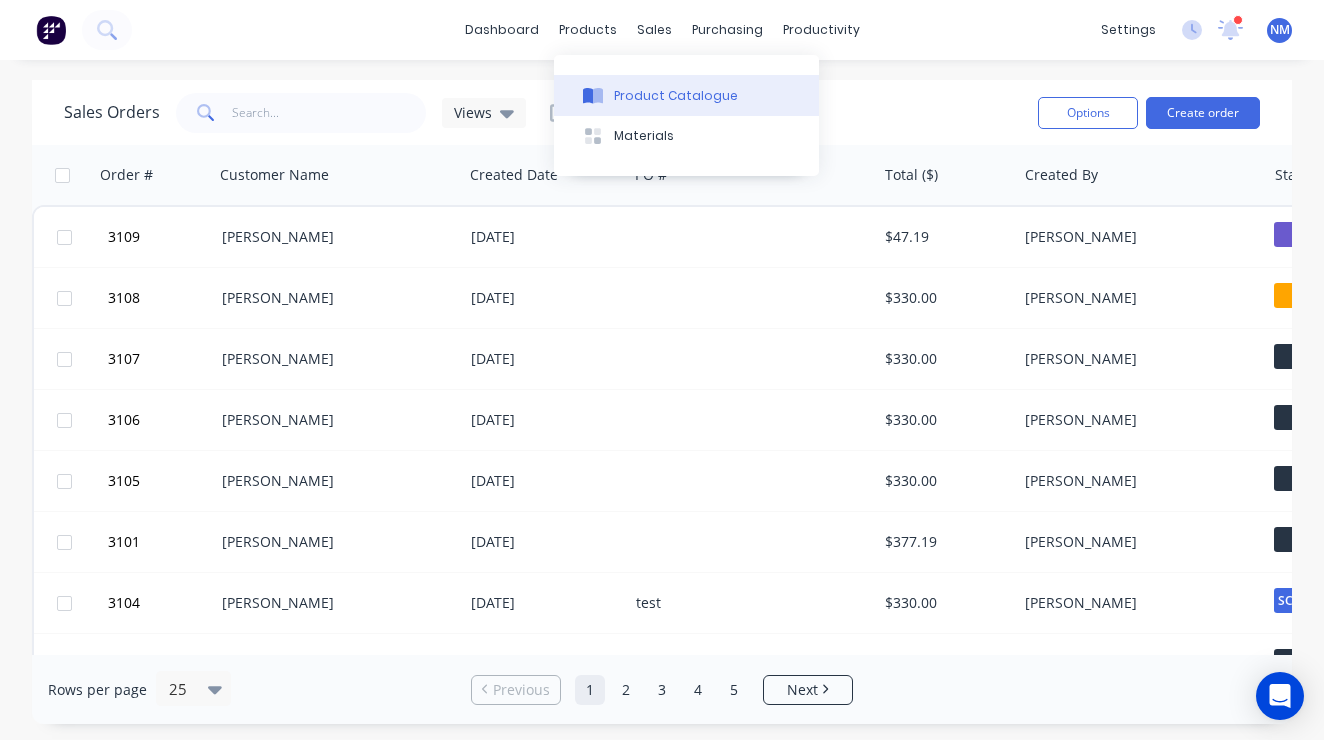 click on "Product Catalogue" at bounding box center [676, 96] 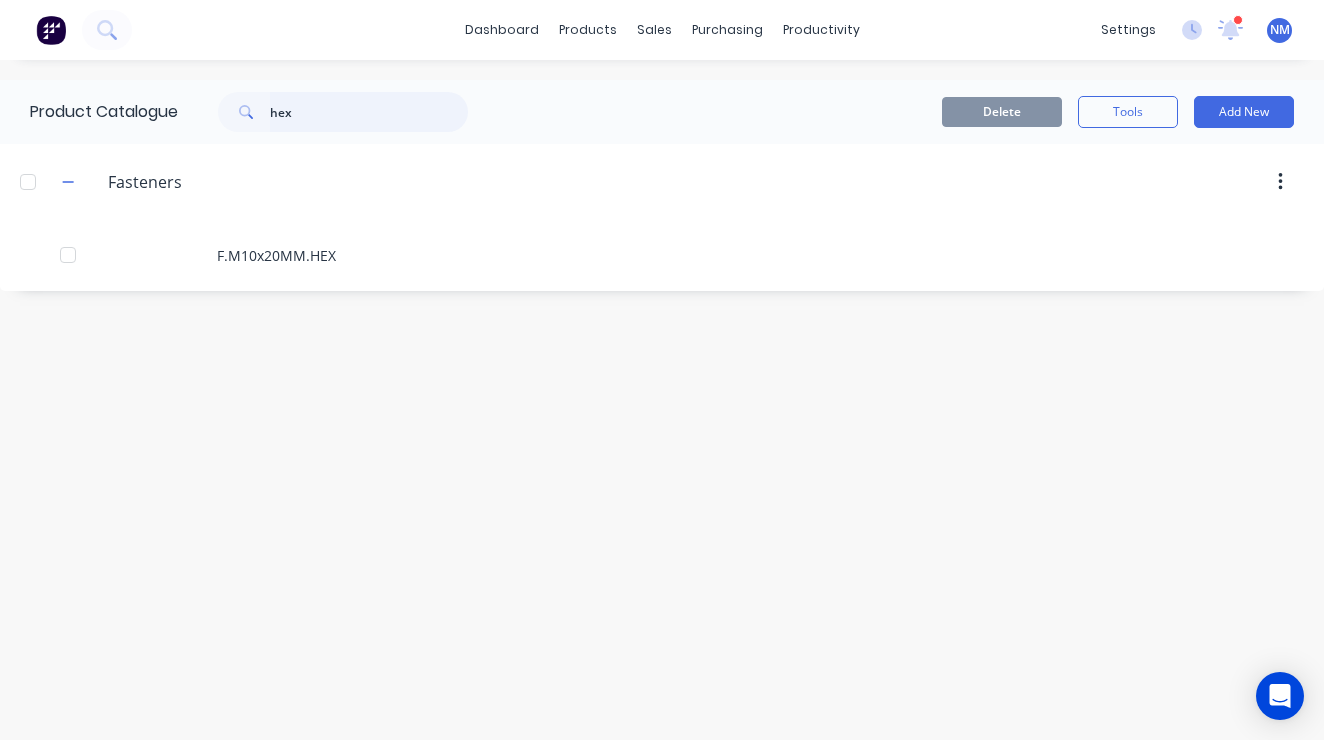 click on "hex" at bounding box center [369, 112] 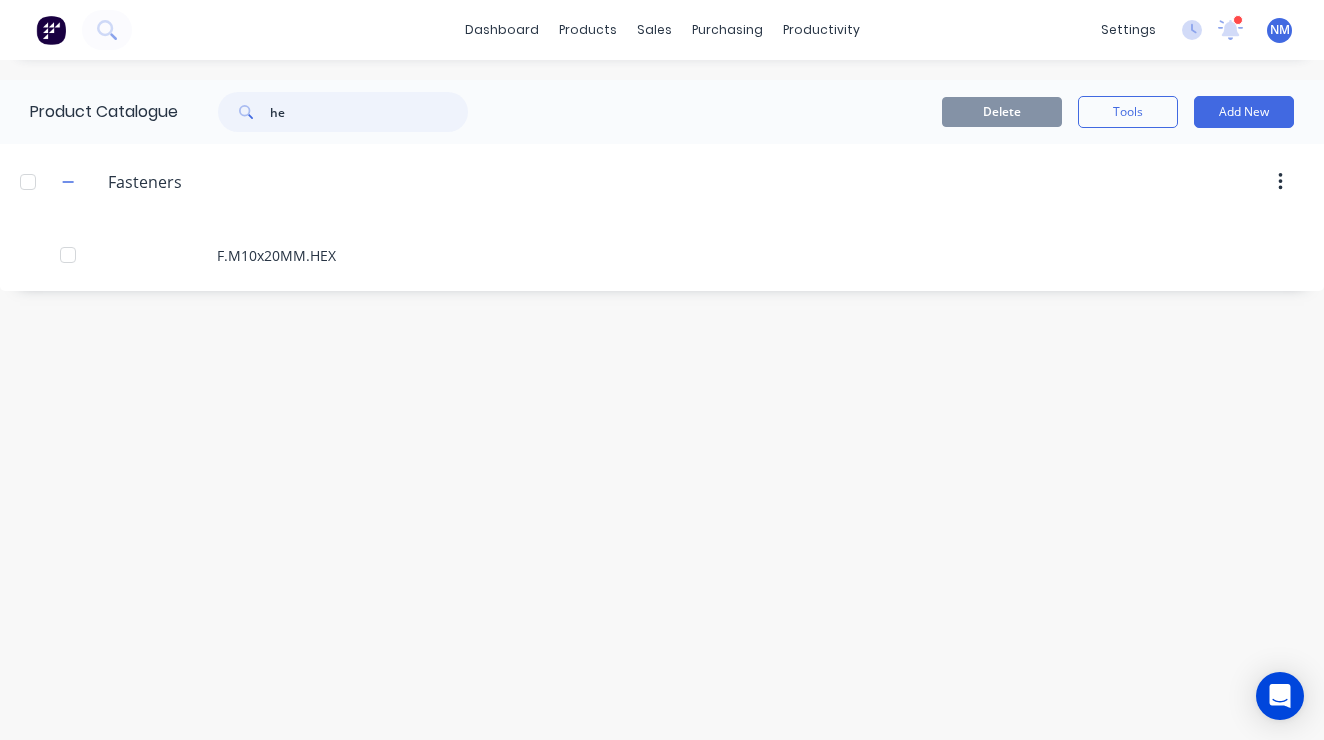 type on "h" 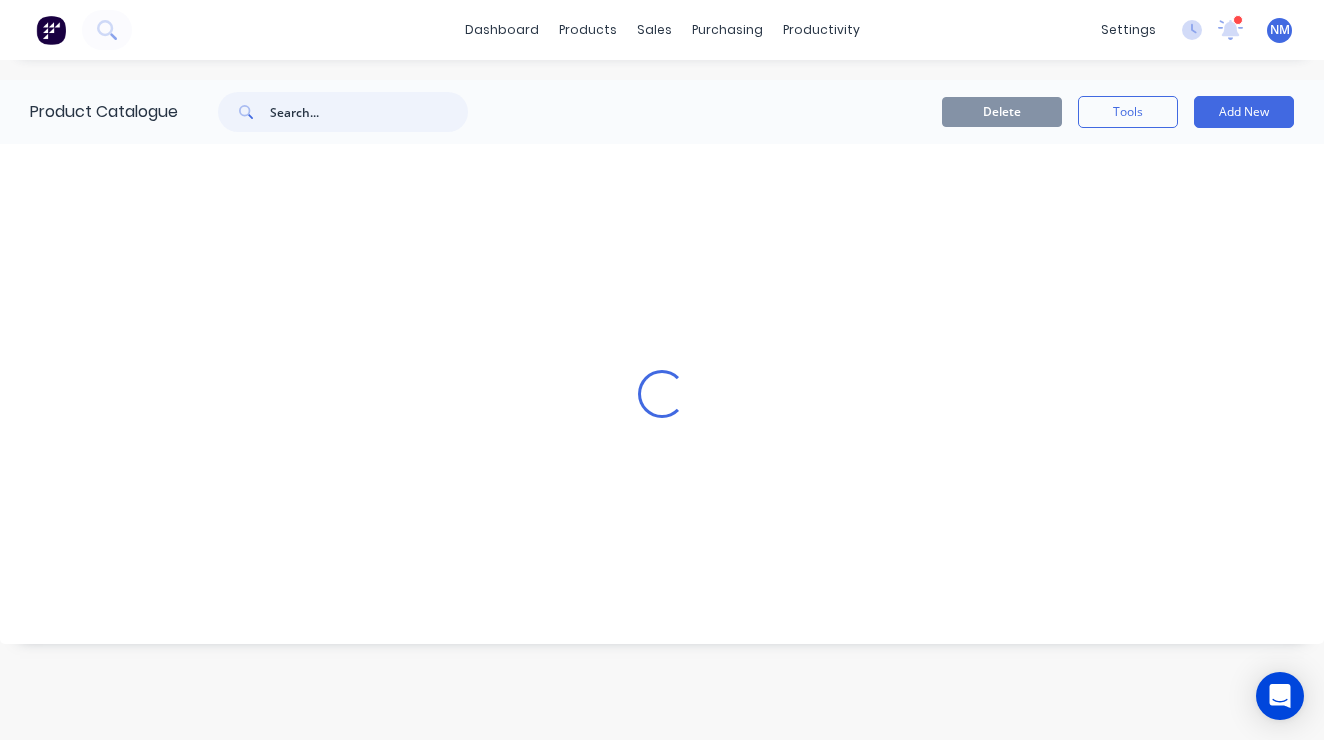 type 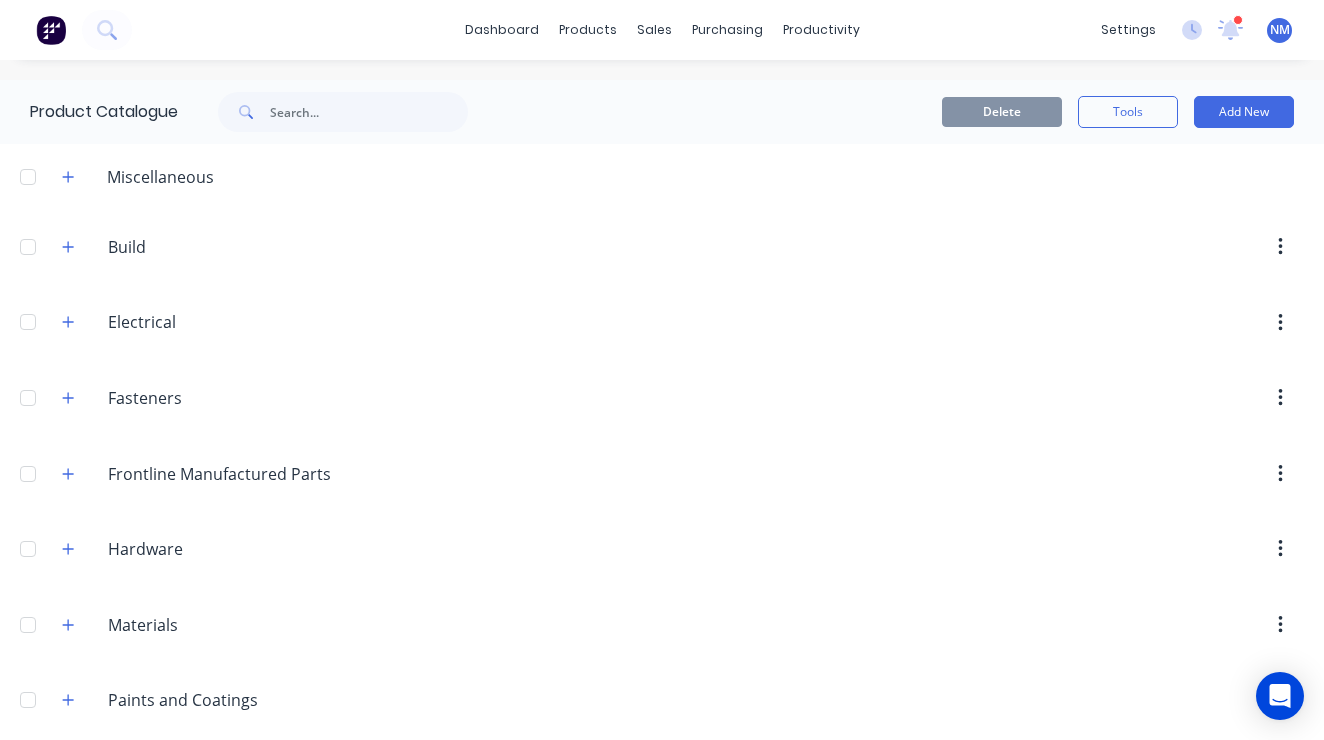 click on "Fasteners Fasteners" at bounding box center (662, 398) 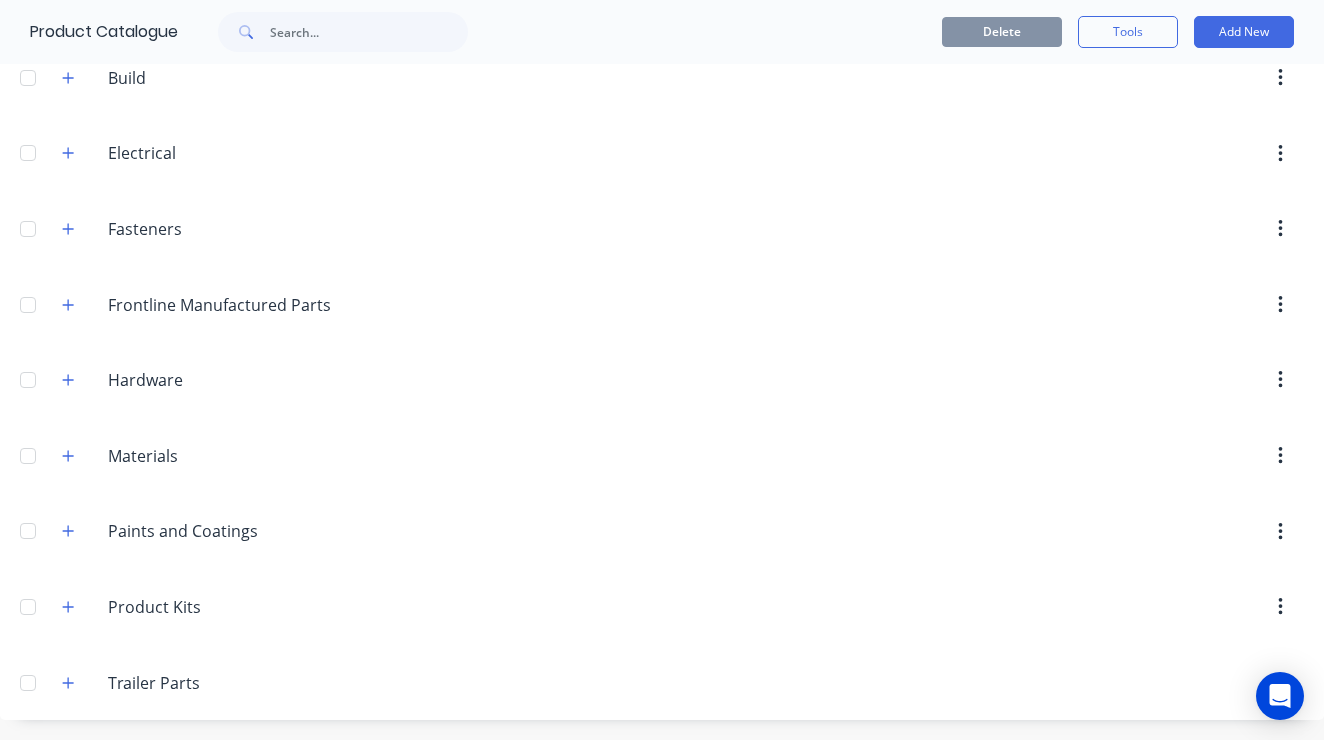 scroll, scrollTop: 169, scrollLeft: 0, axis: vertical 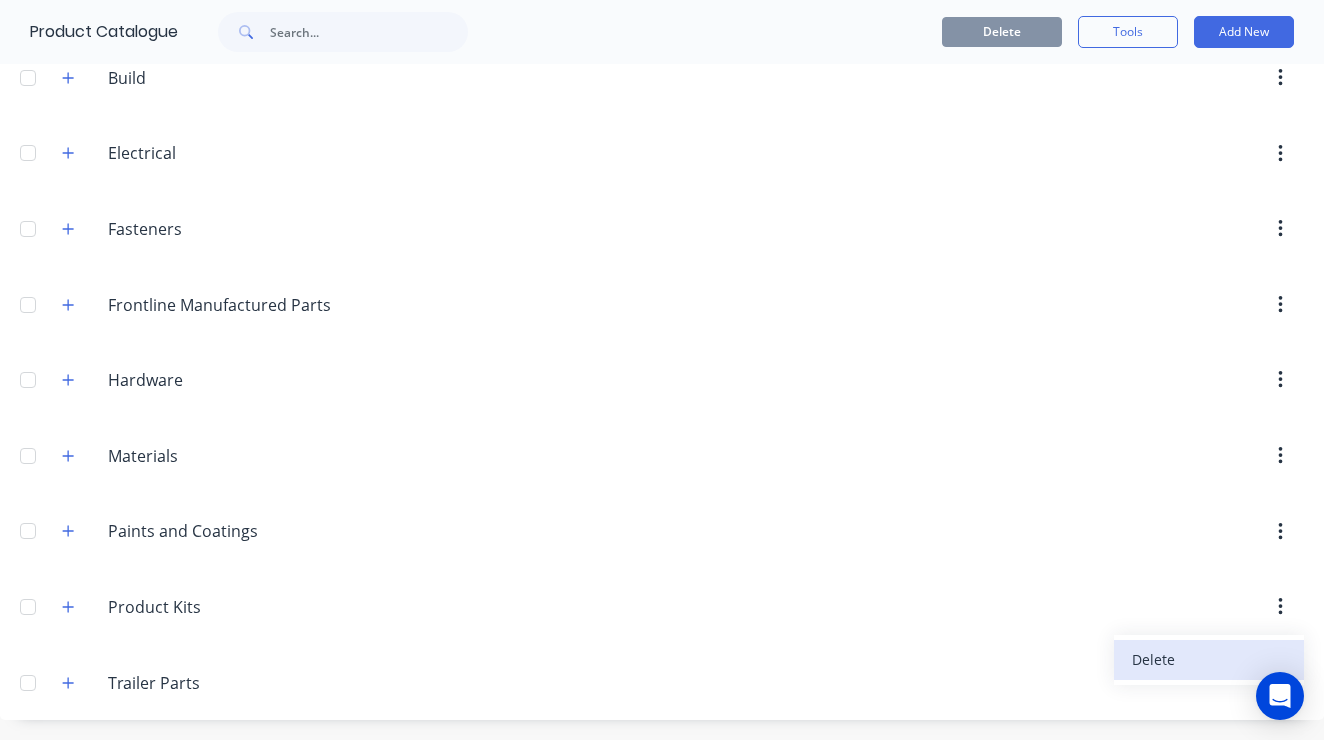 click on "Delete" at bounding box center (1209, 659) 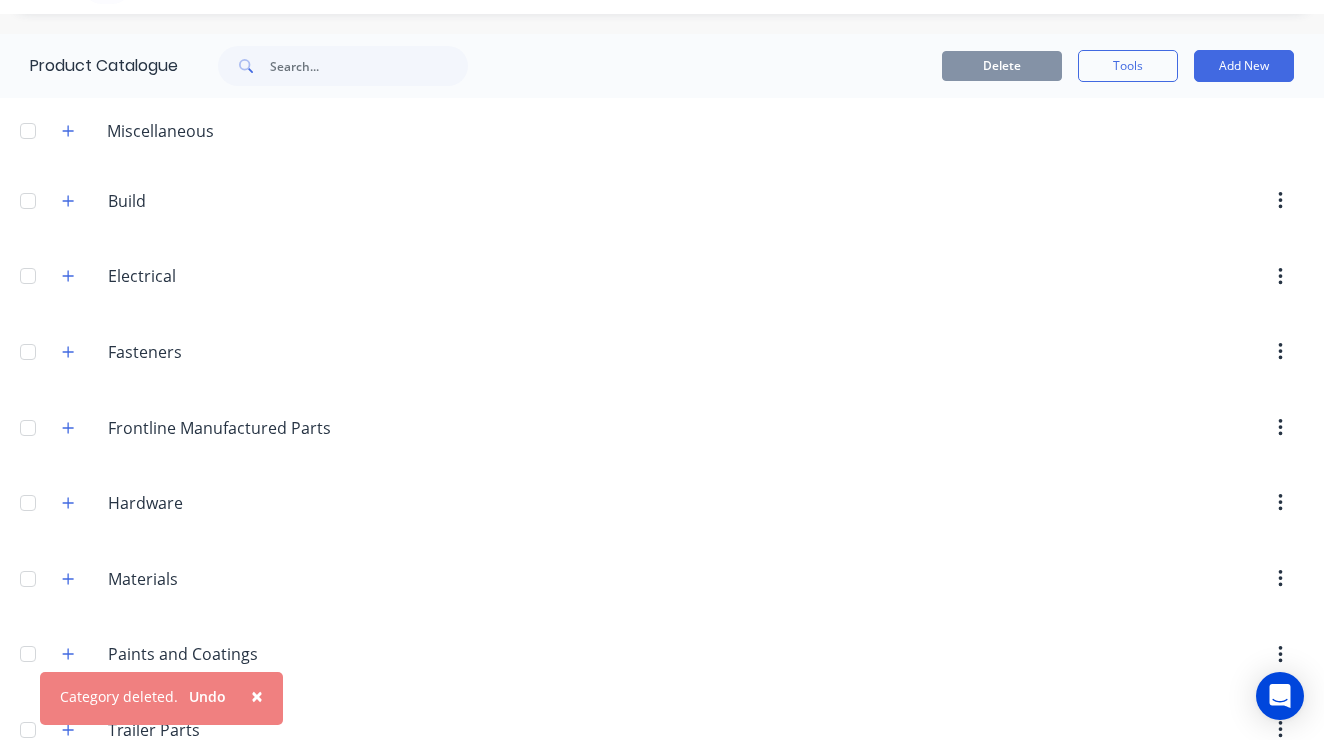 scroll, scrollTop: 51, scrollLeft: 0, axis: vertical 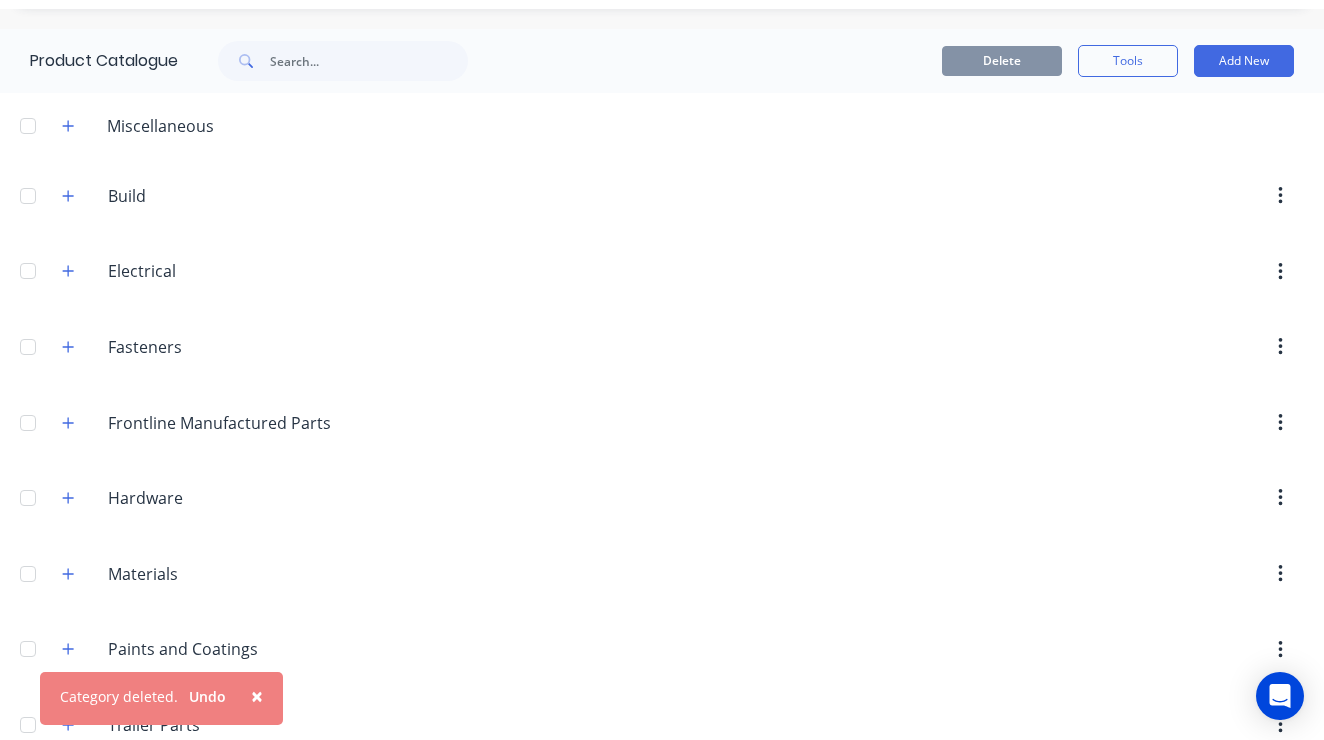 click at bounding box center (1280, 725) 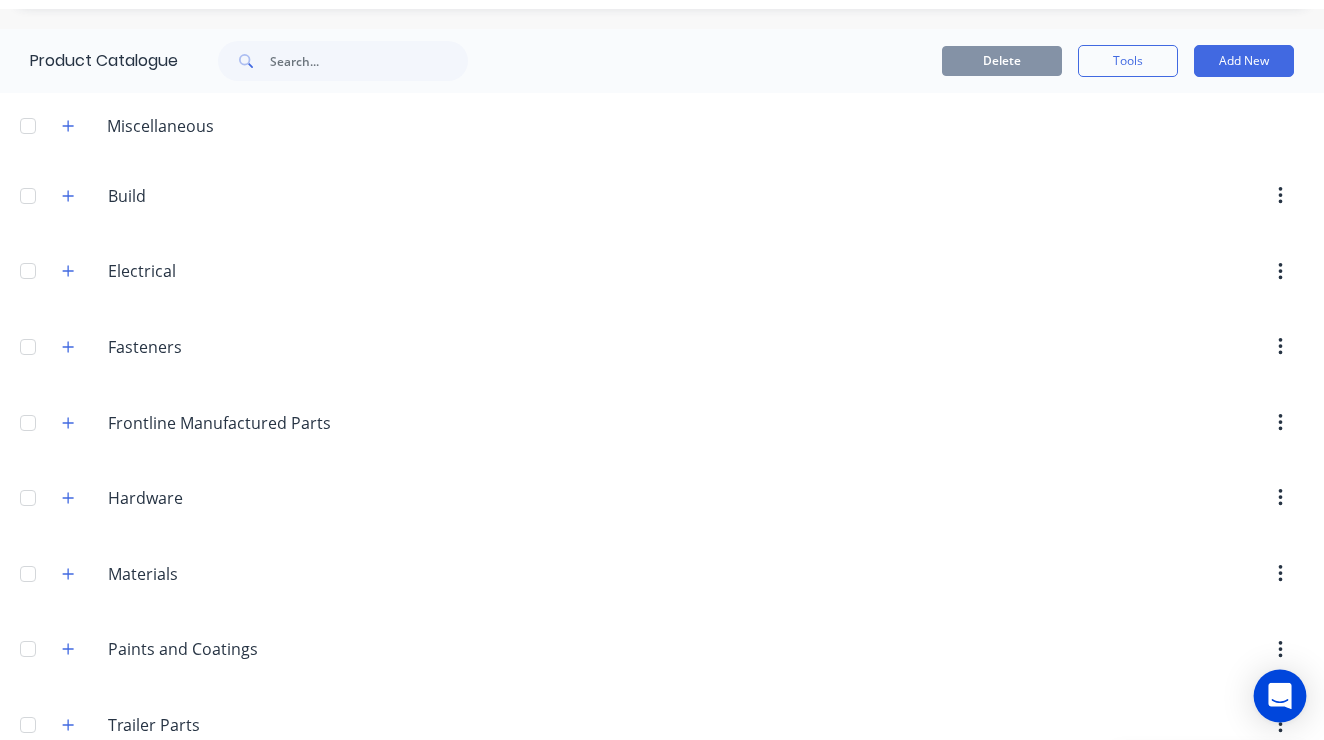 scroll, scrollTop: 0, scrollLeft: 0, axis: both 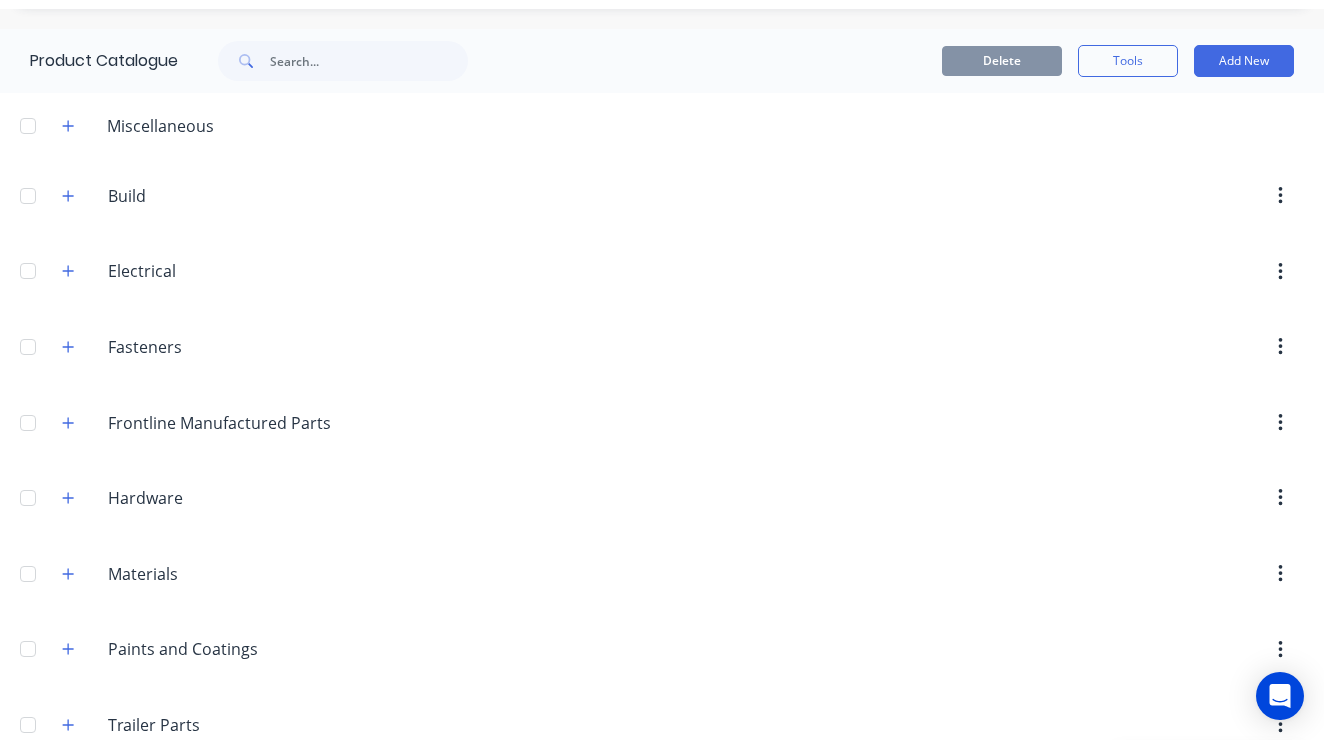 click 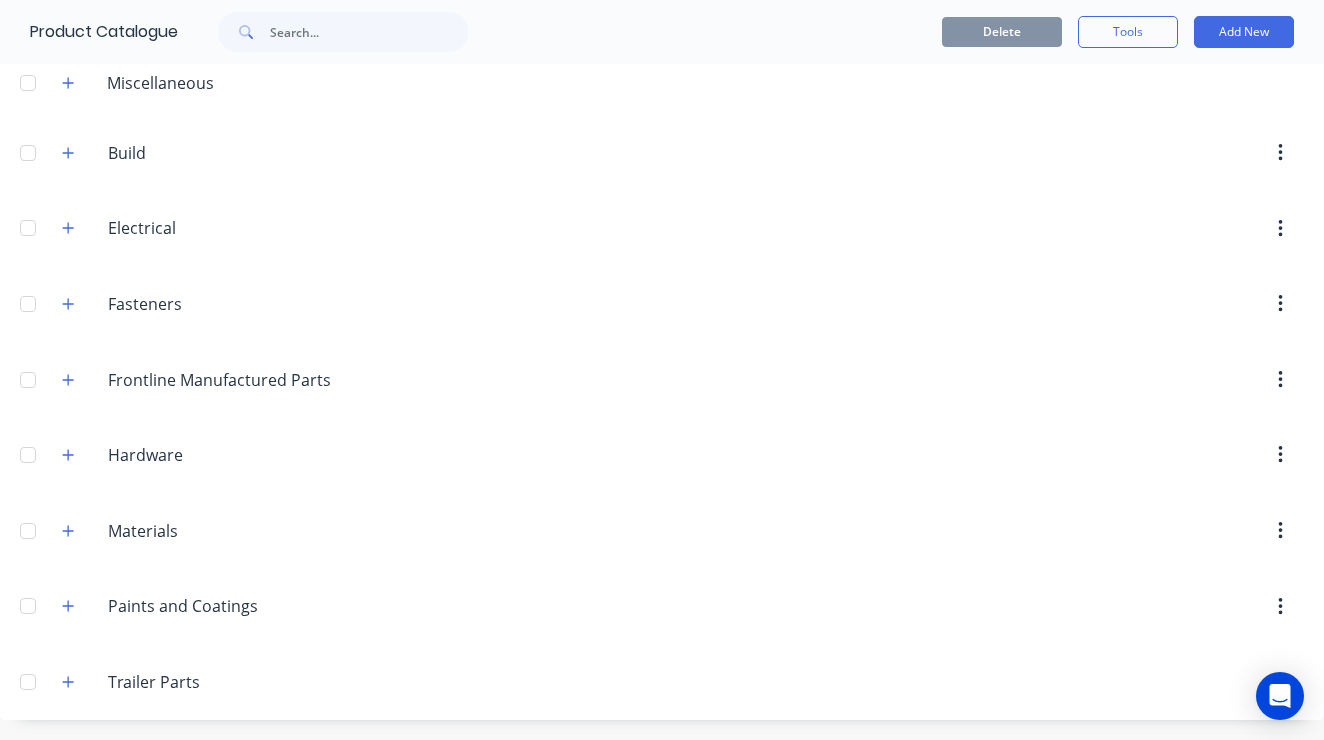 scroll, scrollTop: 94, scrollLeft: 0, axis: vertical 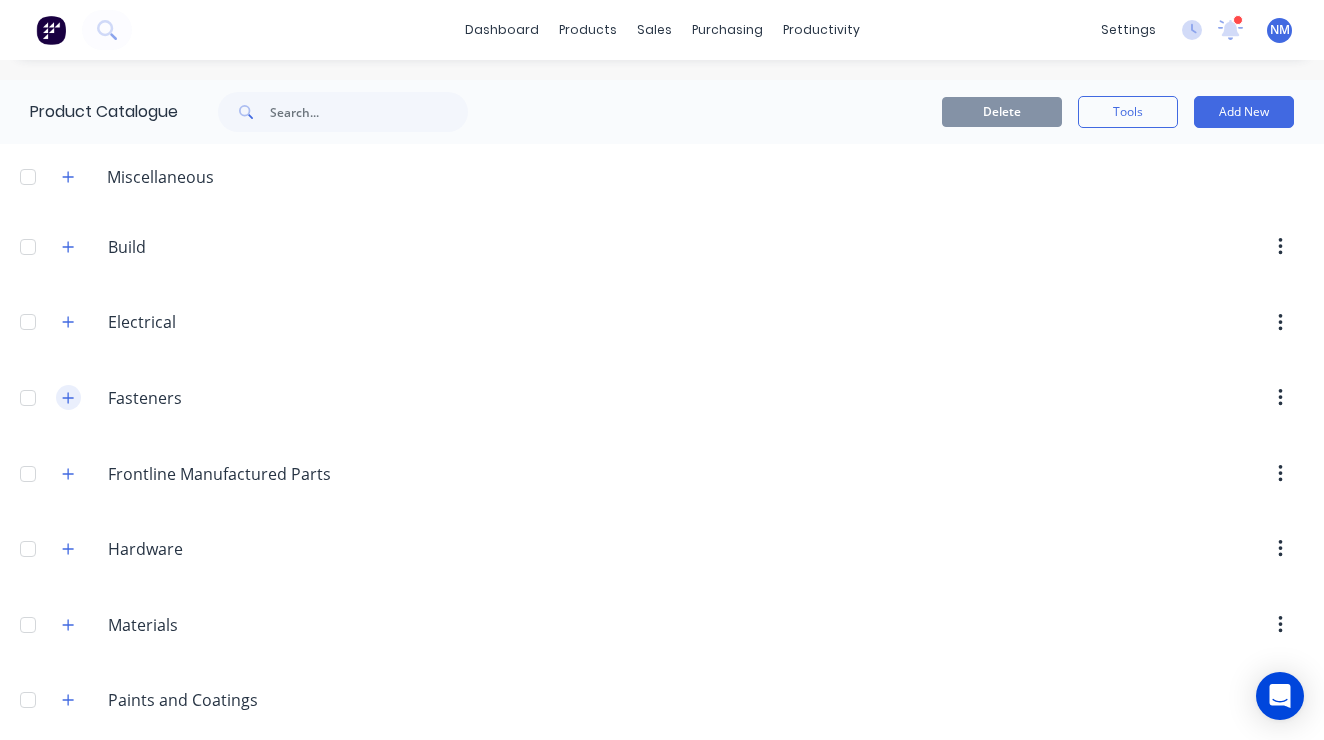 click 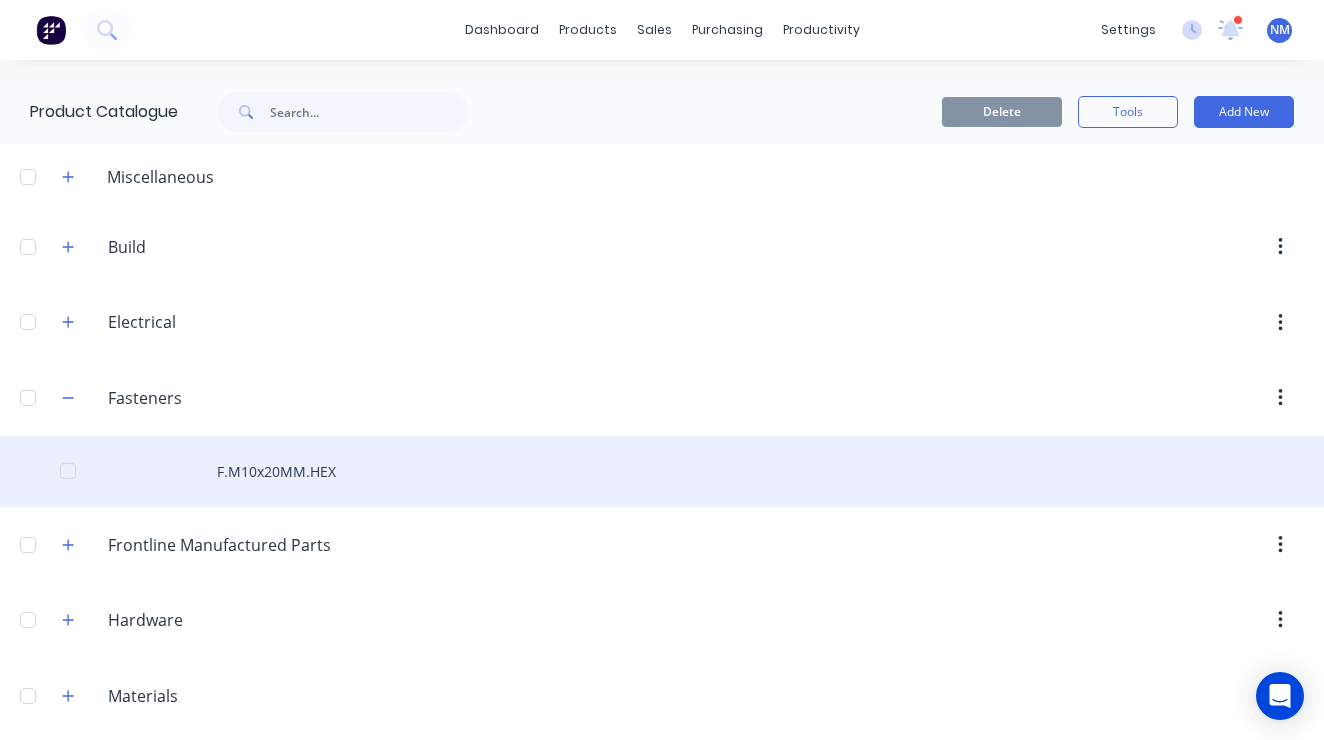 click on "F.M10x20MM.HEX" at bounding box center (662, 471) 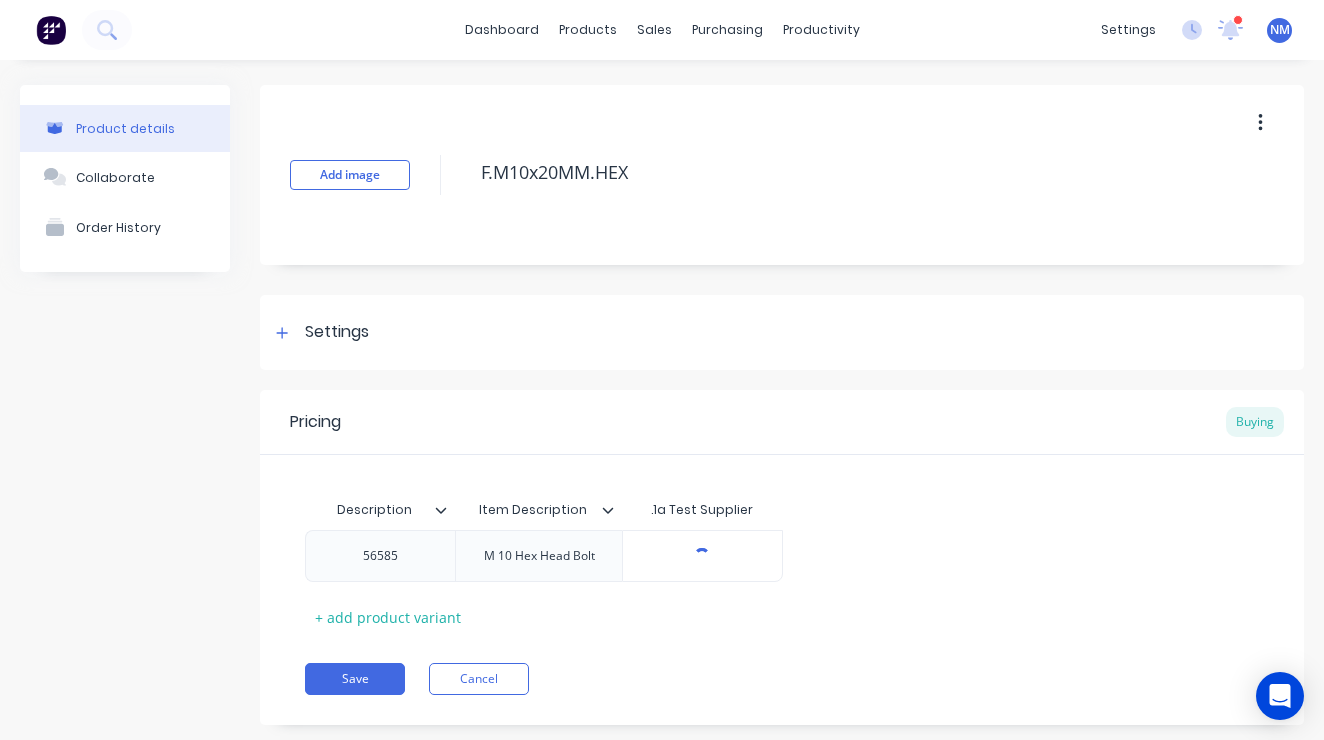 type on "x" 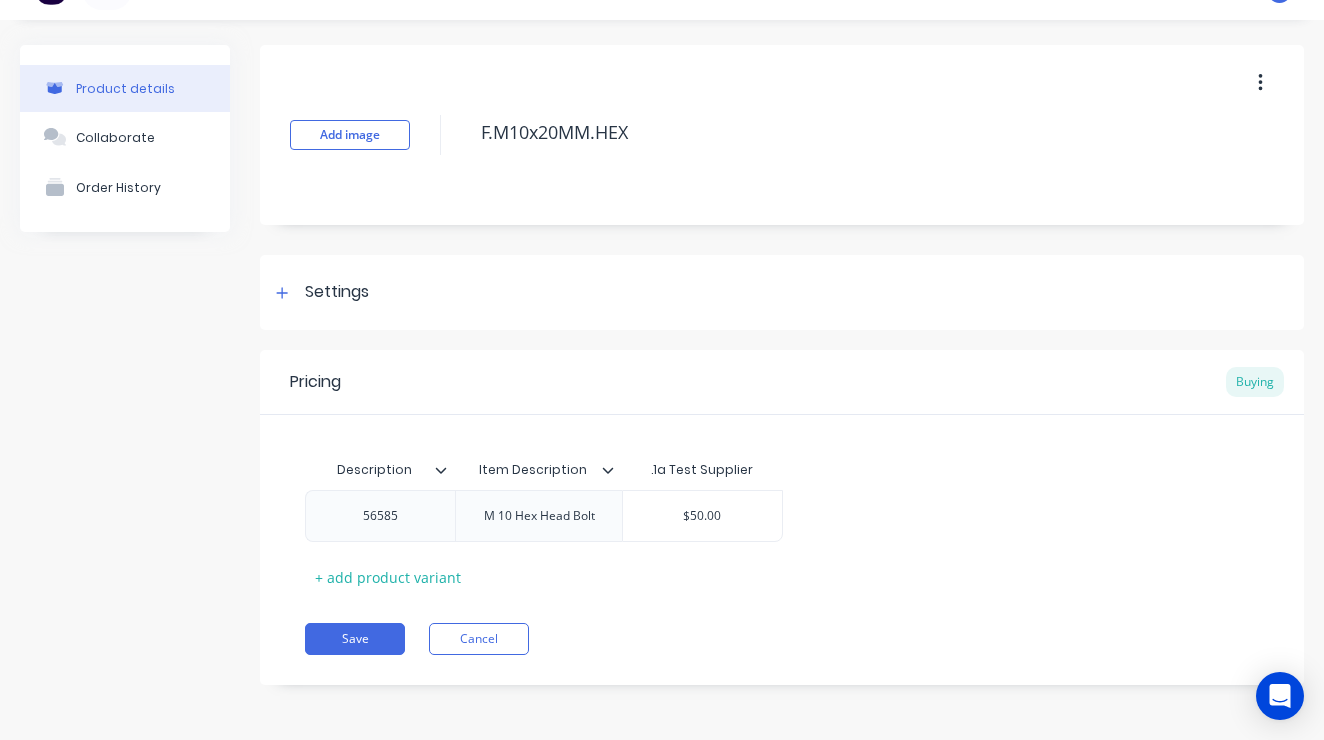 scroll, scrollTop: 40, scrollLeft: 0, axis: vertical 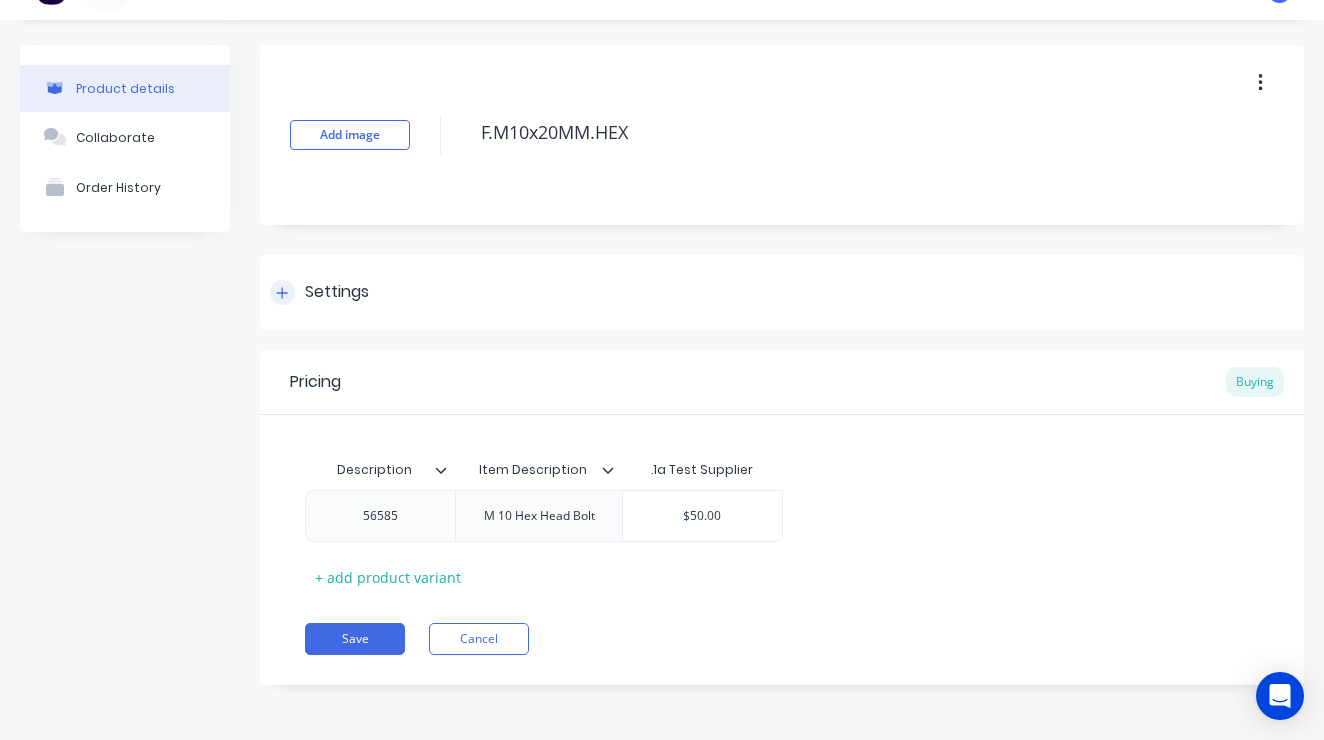 click 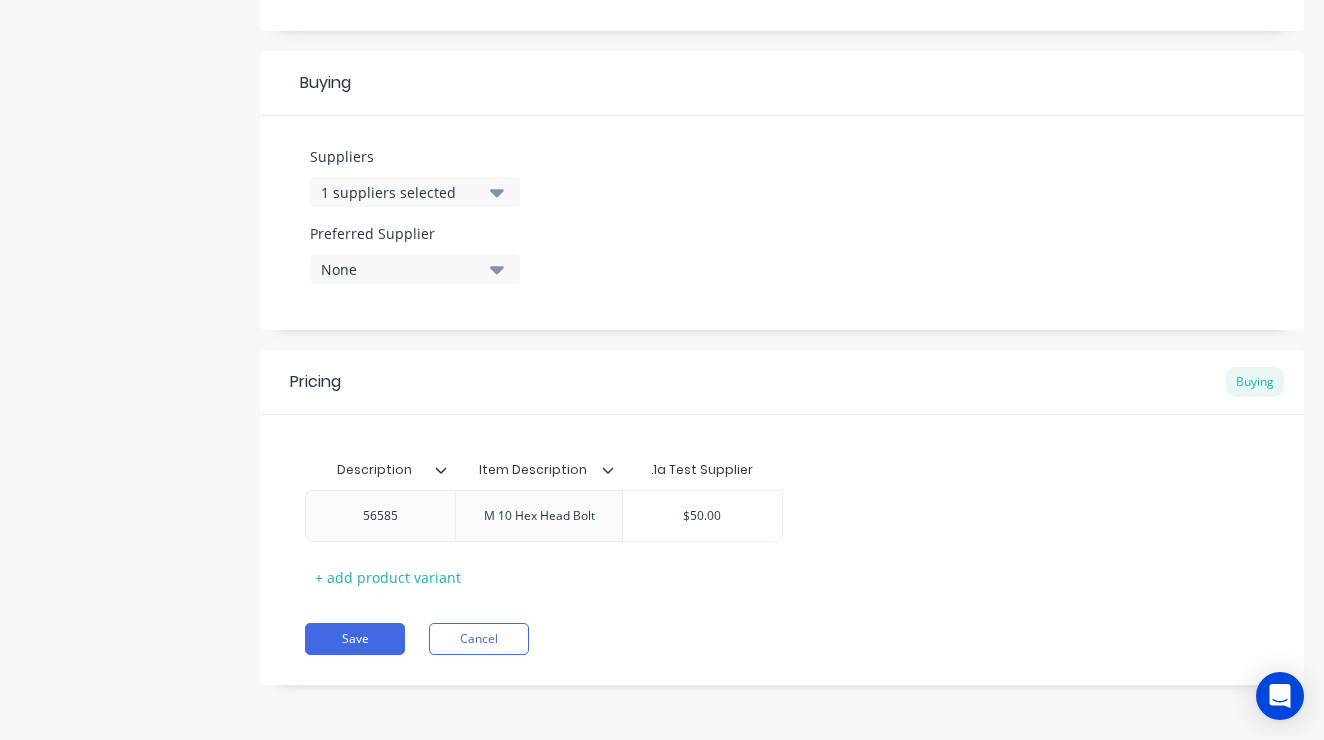 scroll, scrollTop: 889, scrollLeft: 0, axis: vertical 